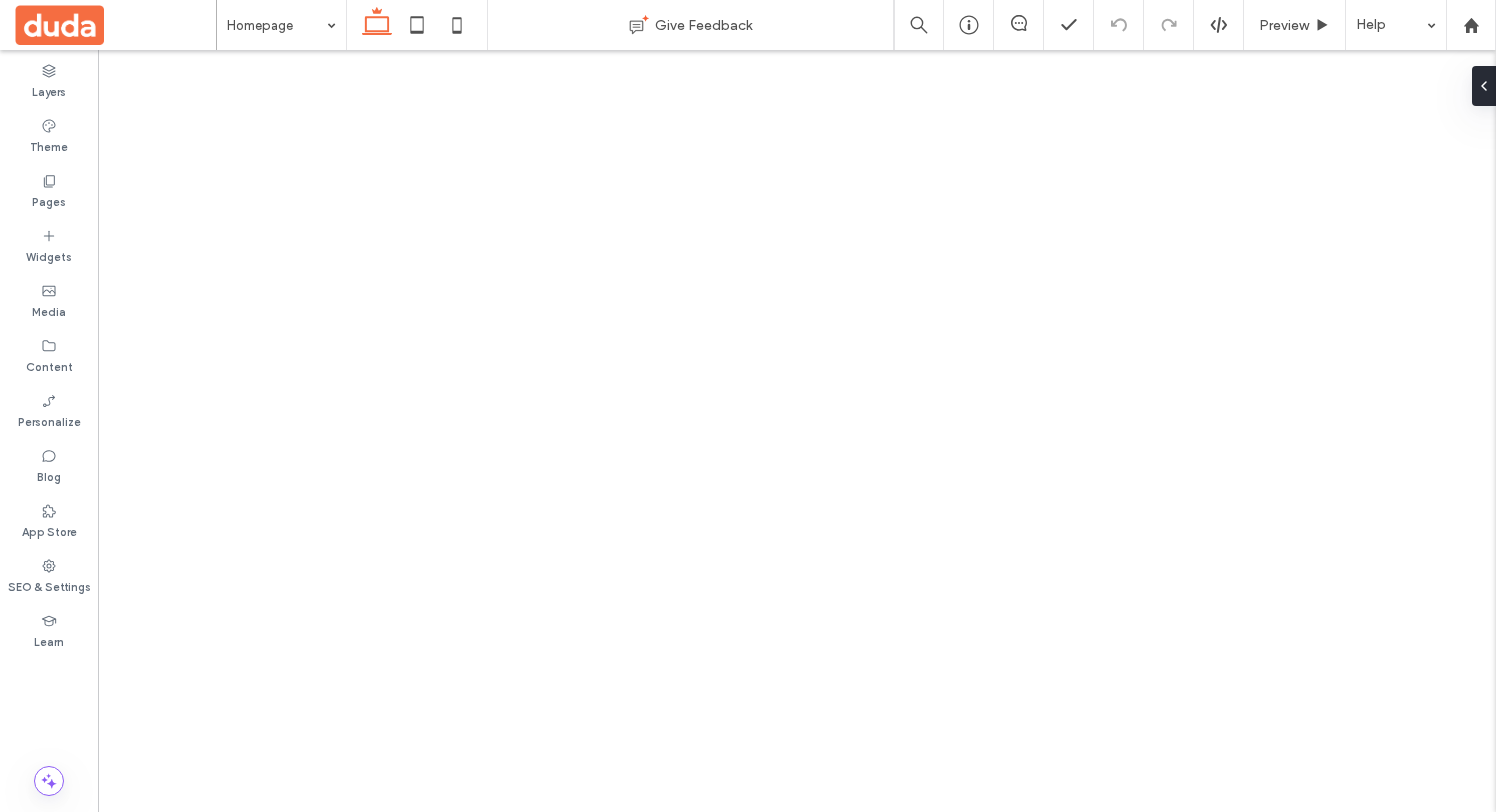 click at bounding box center (49, 781) 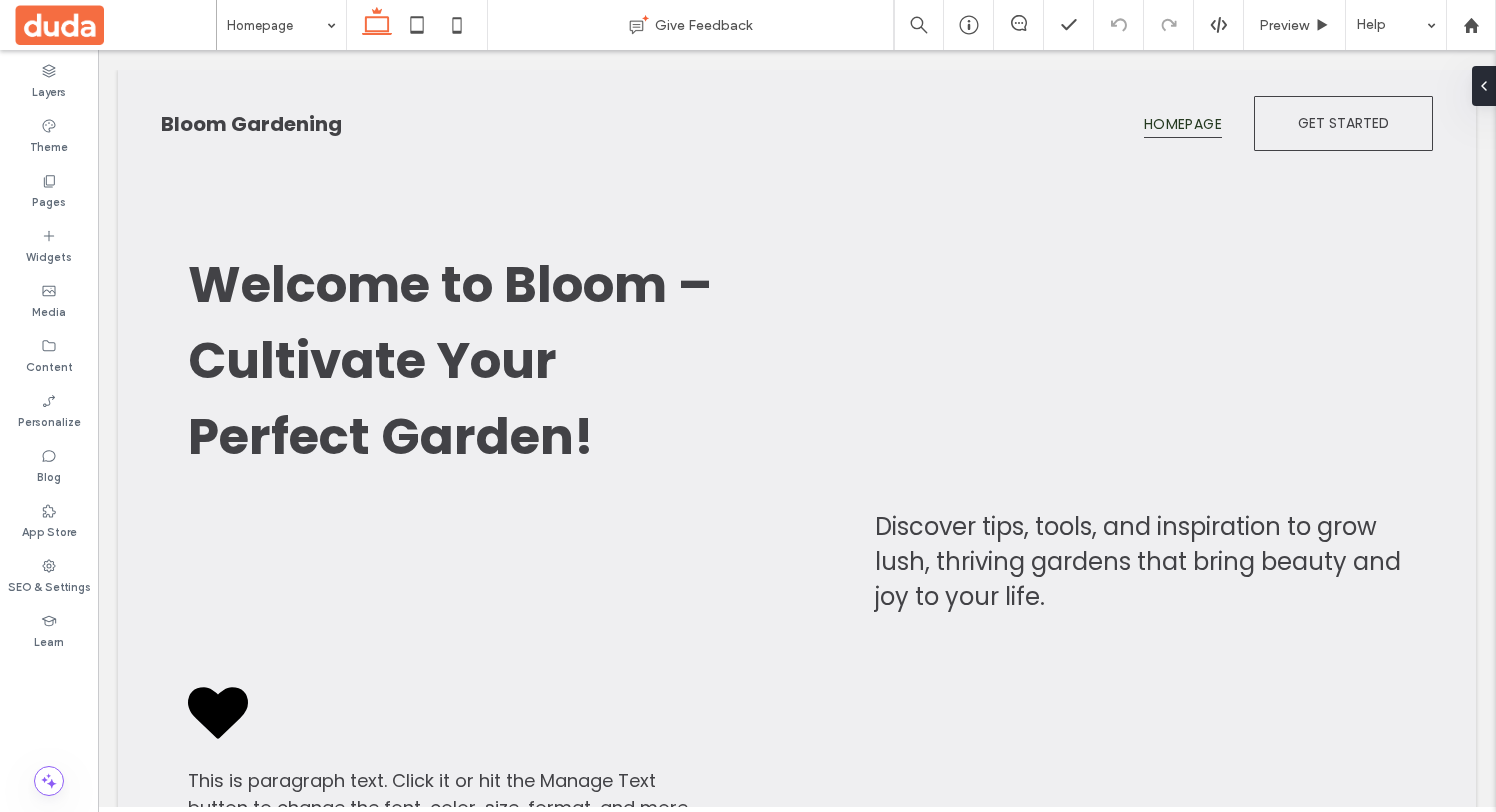 scroll, scrollTop: 0, scrollLeft: 0, axis: both 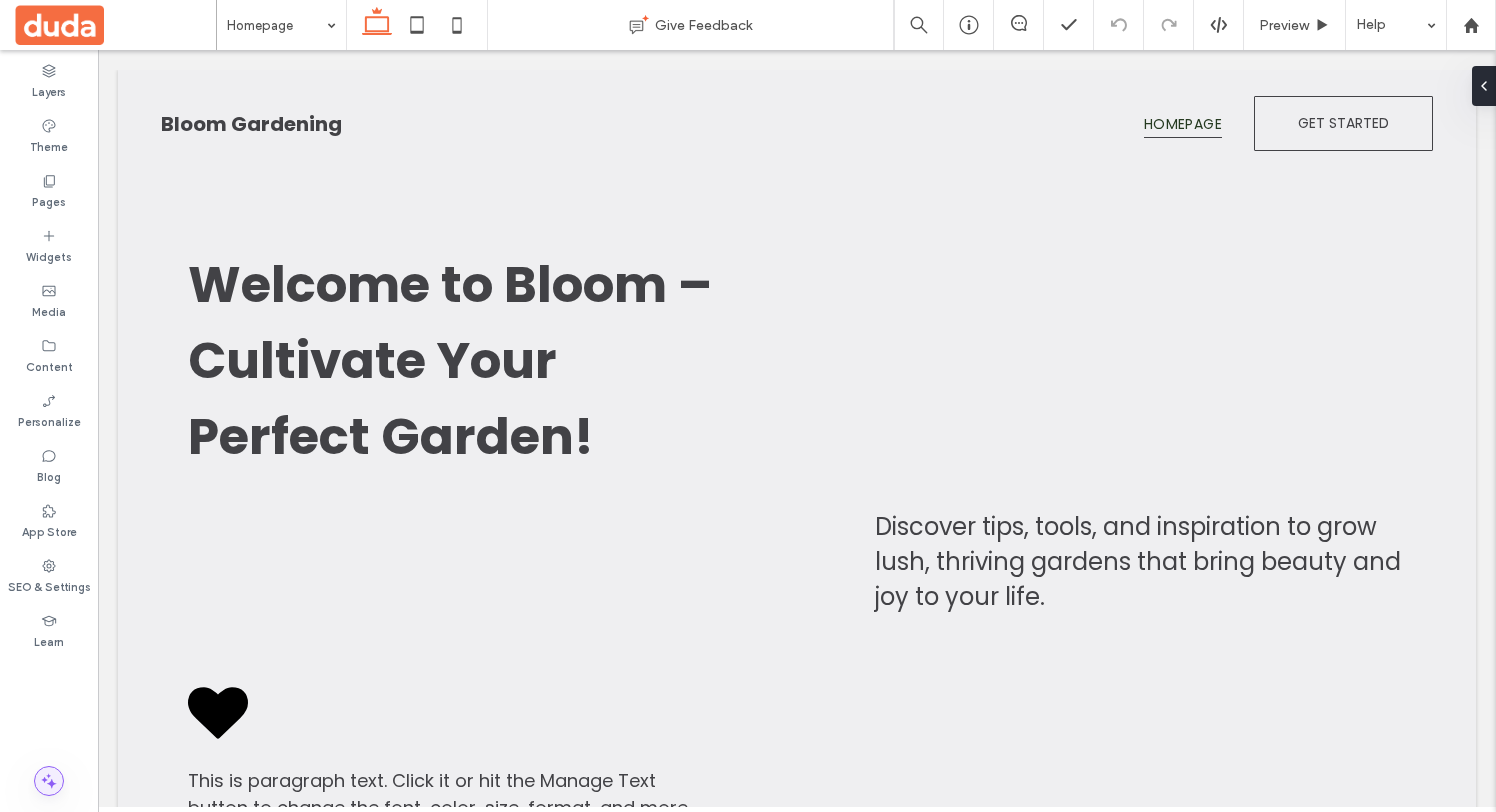 click 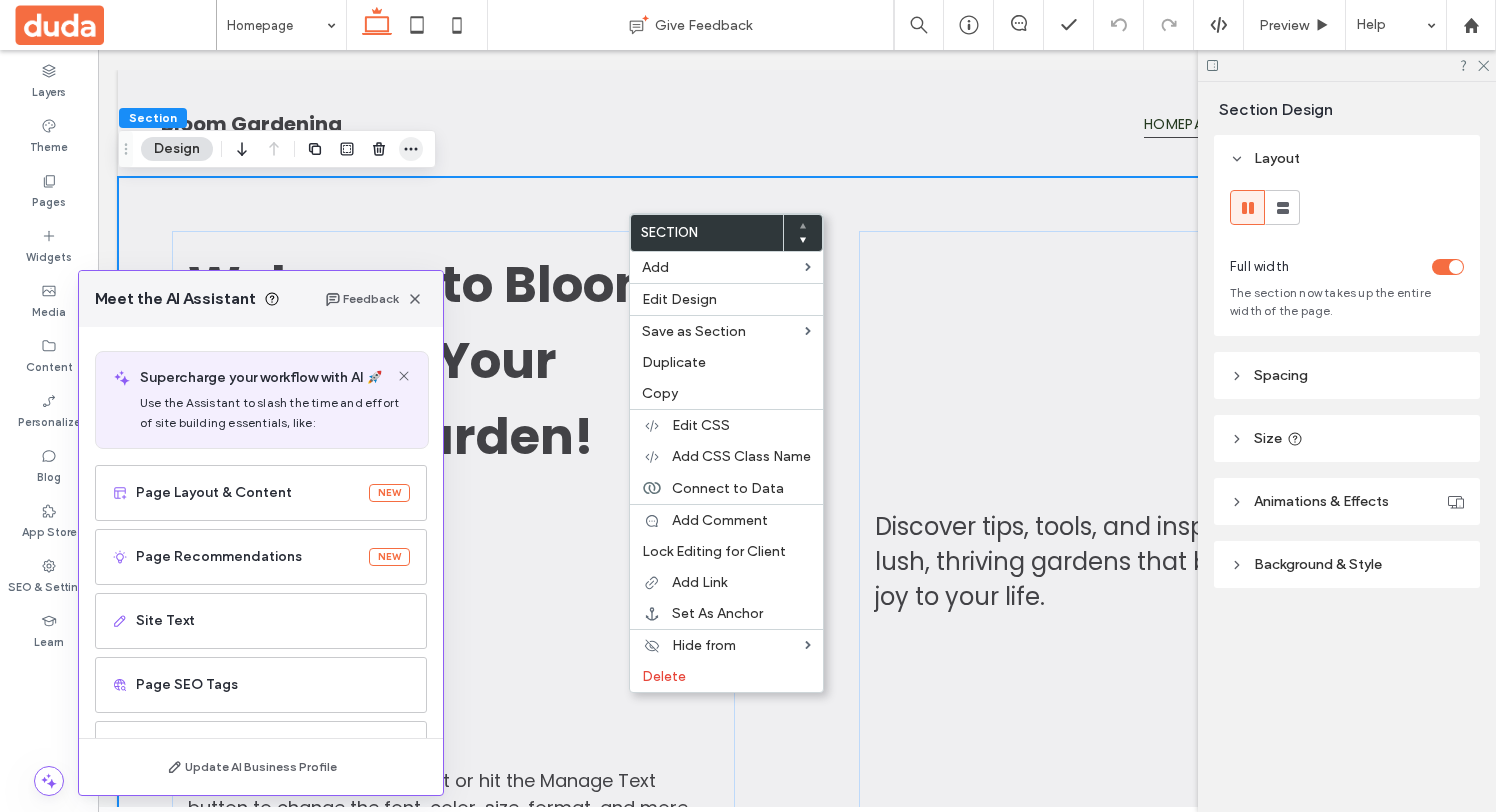 click at bounding box center [411, 149] 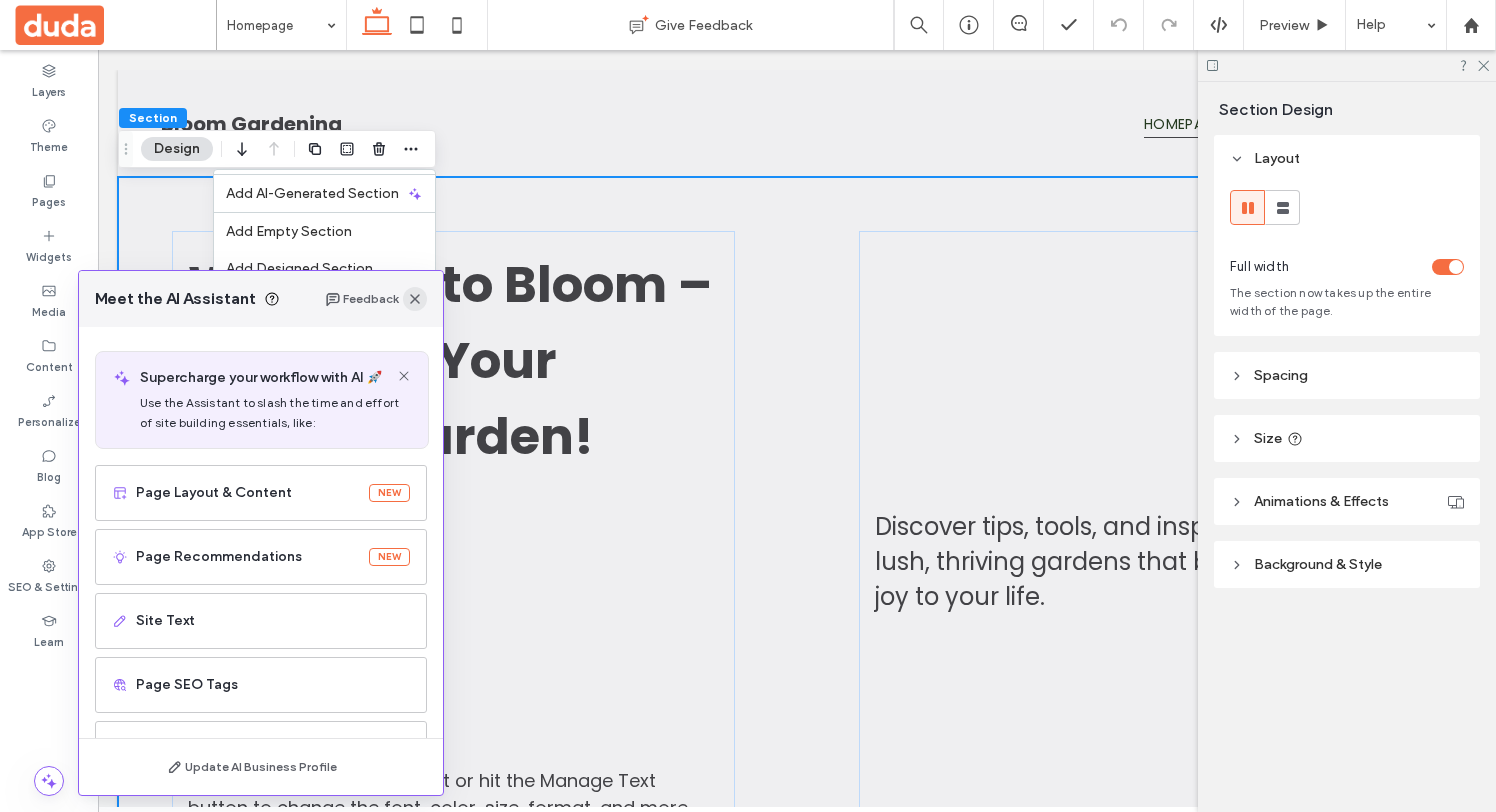 click 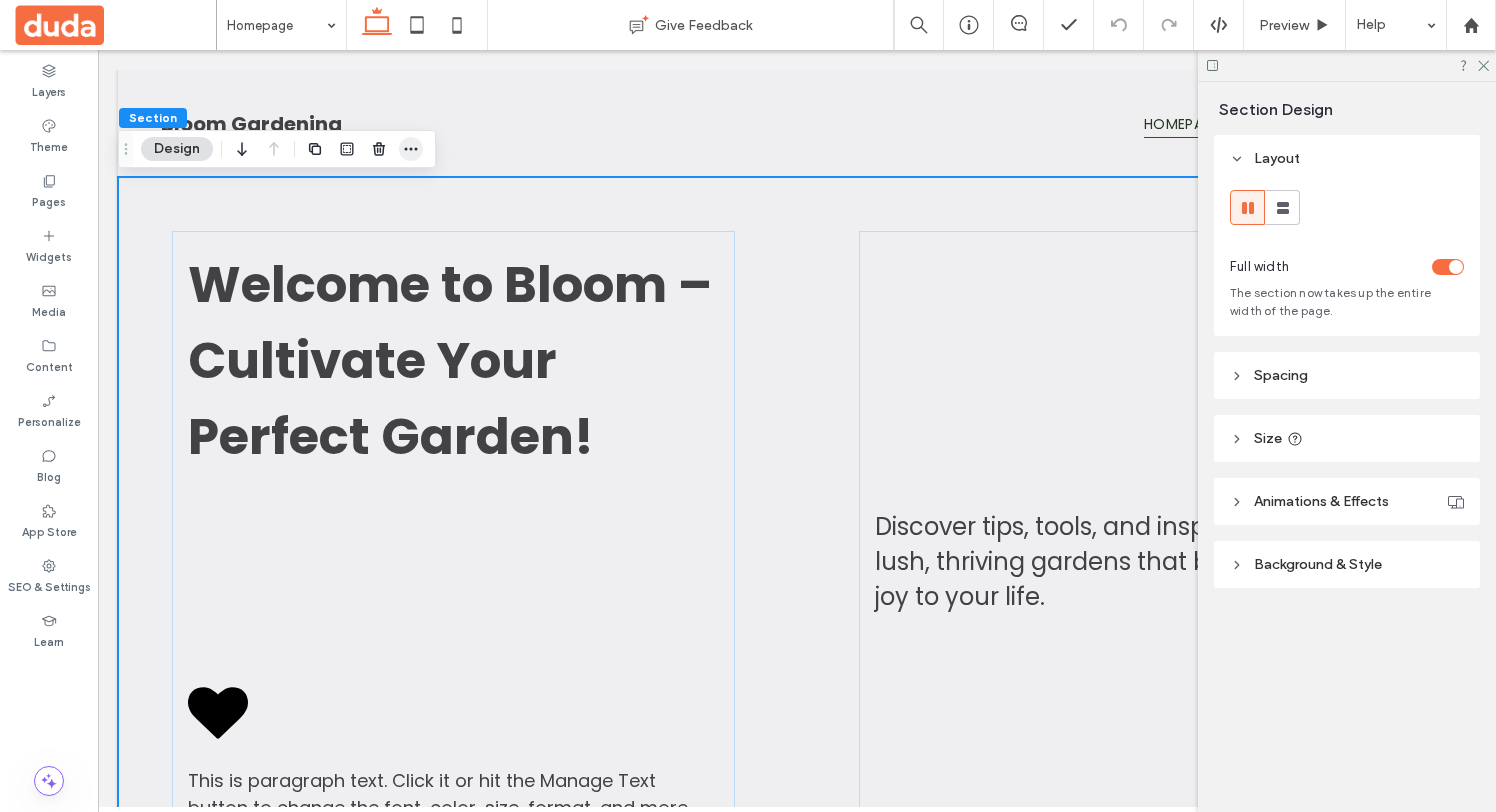 click 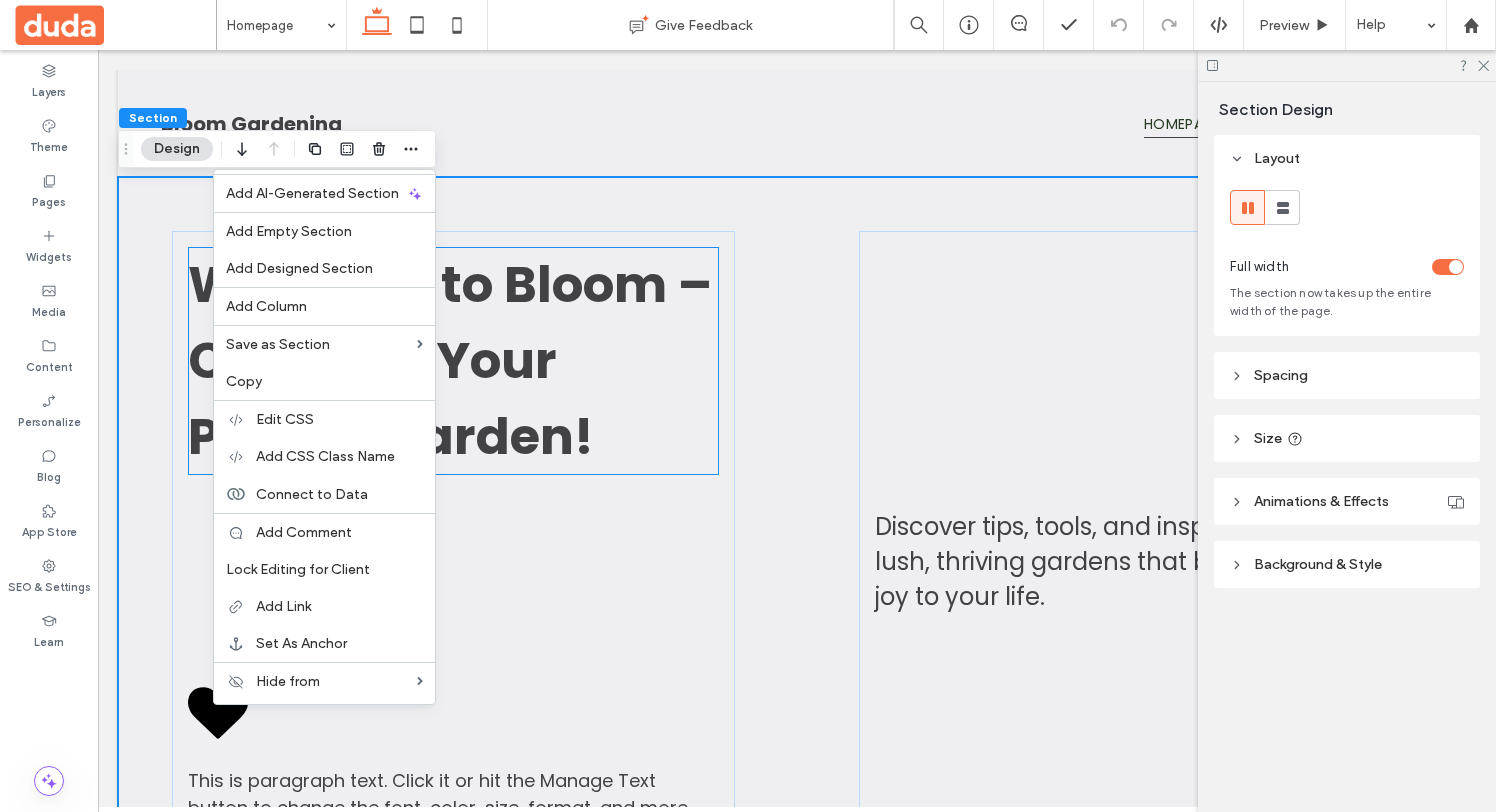 click on "Welcome to Bloom – Cultivate Your Perfect Garden!" at bounding box center (450, 360) 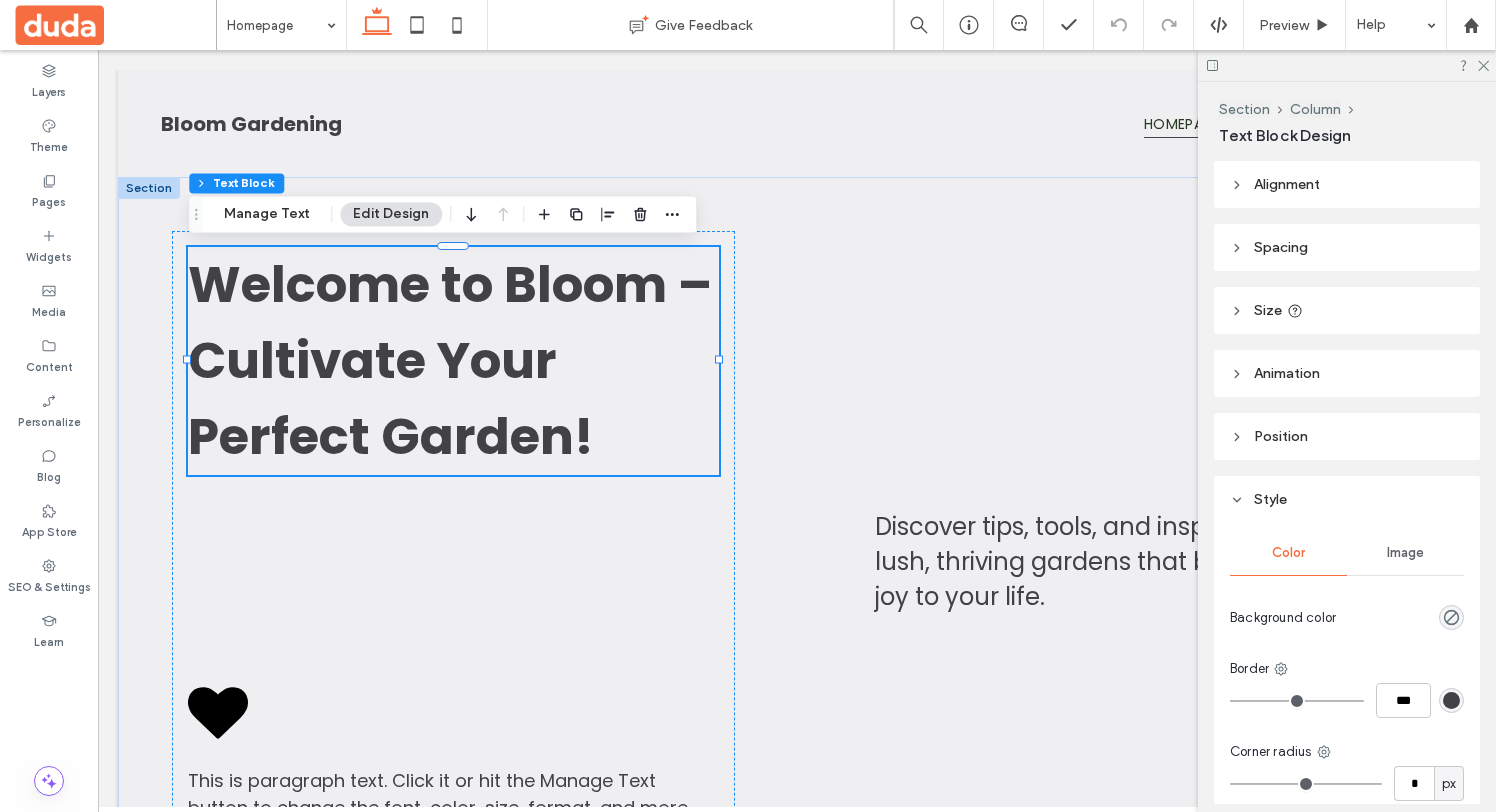 click at bounding box center [672, 214] 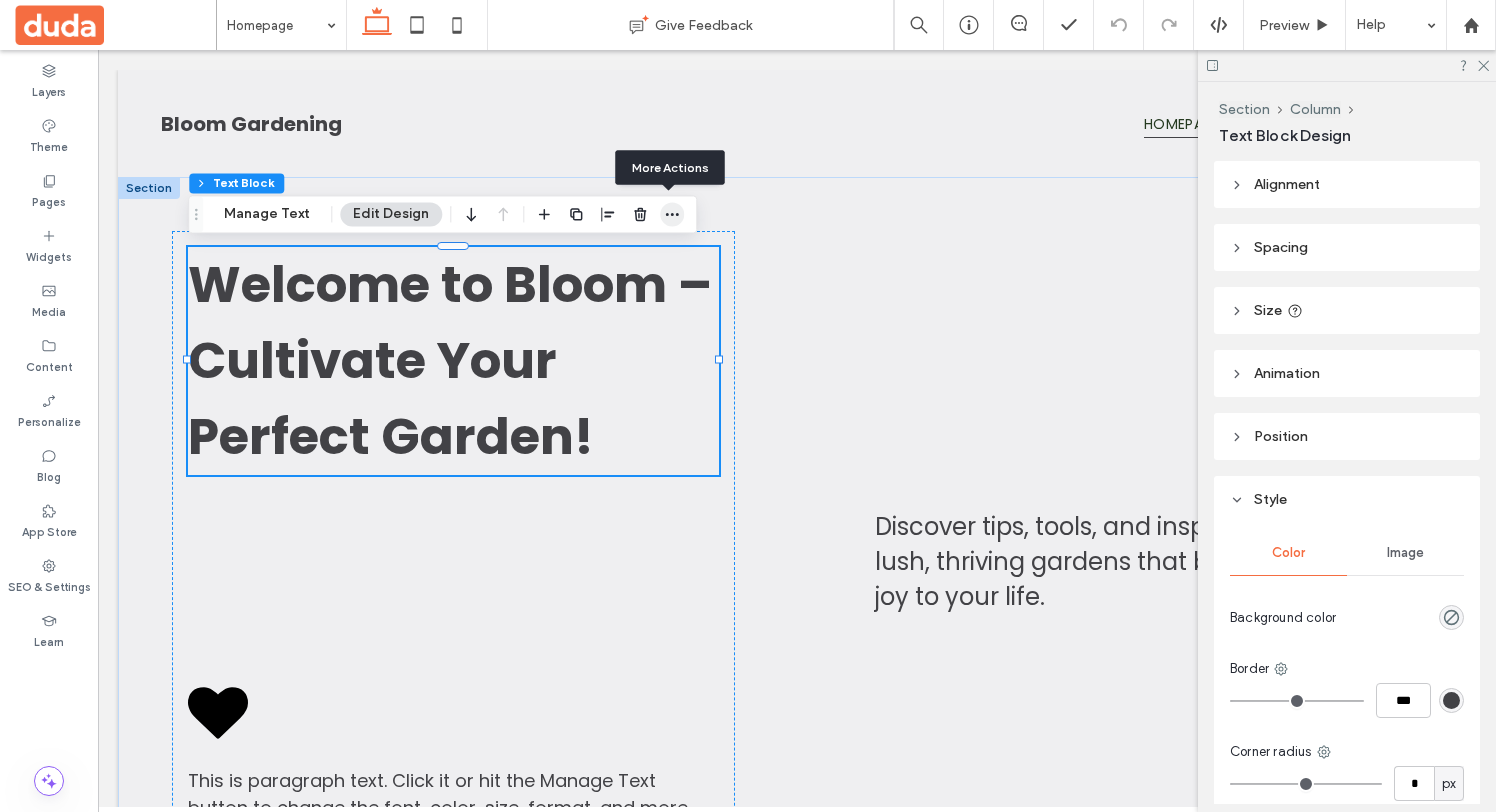 click 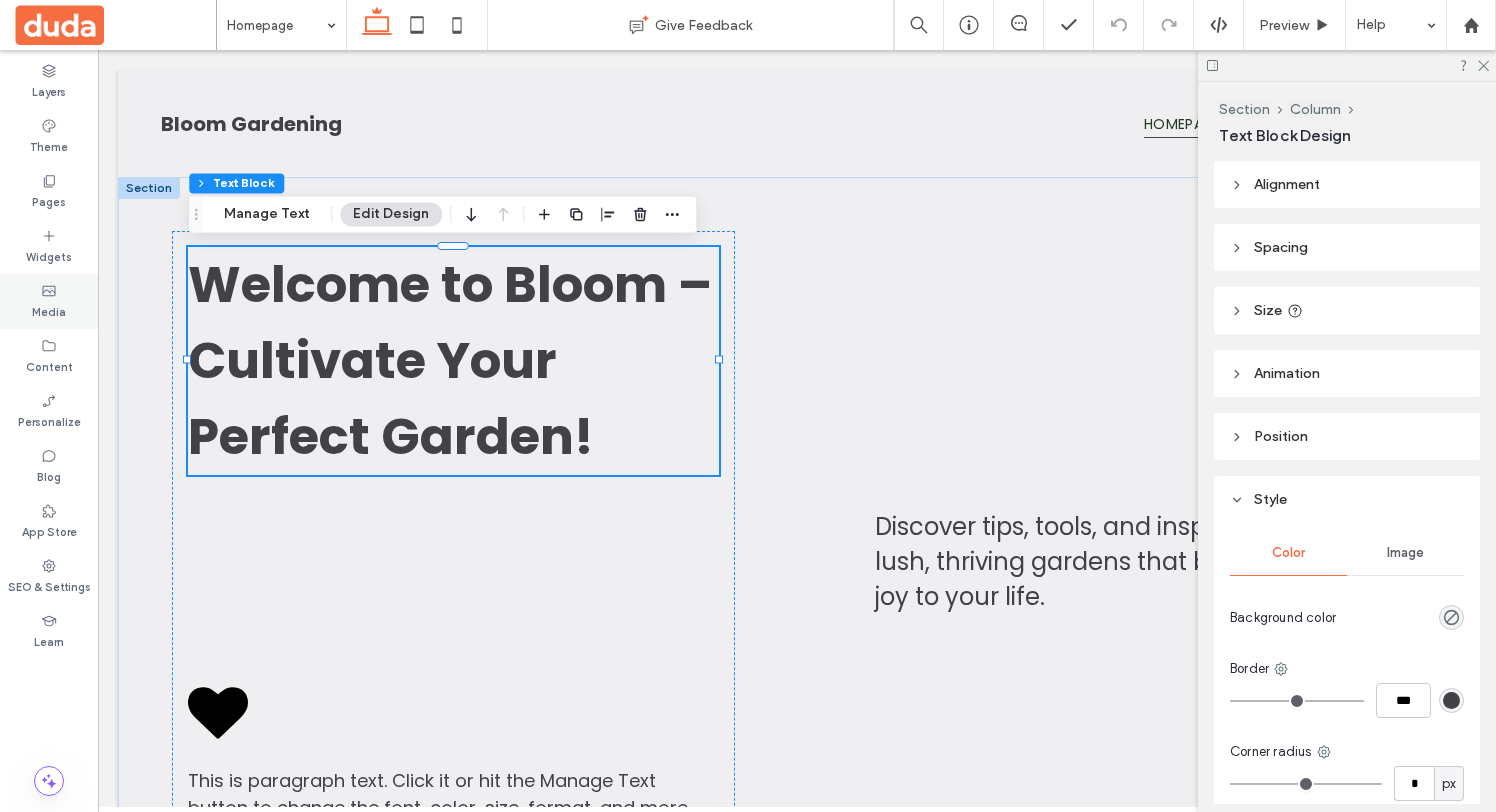 click 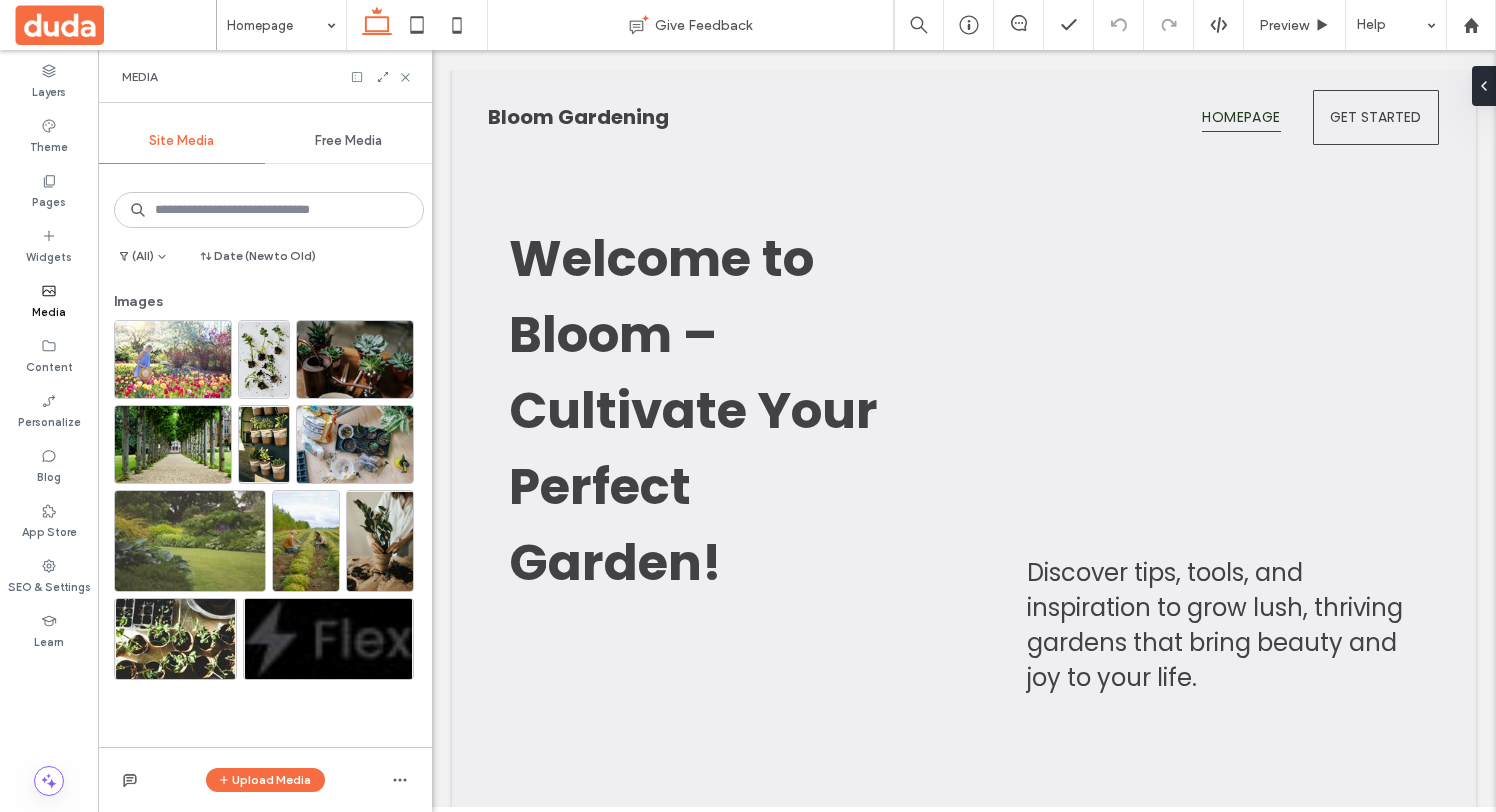 click on "Free Media" at bounding box center [348, 141] 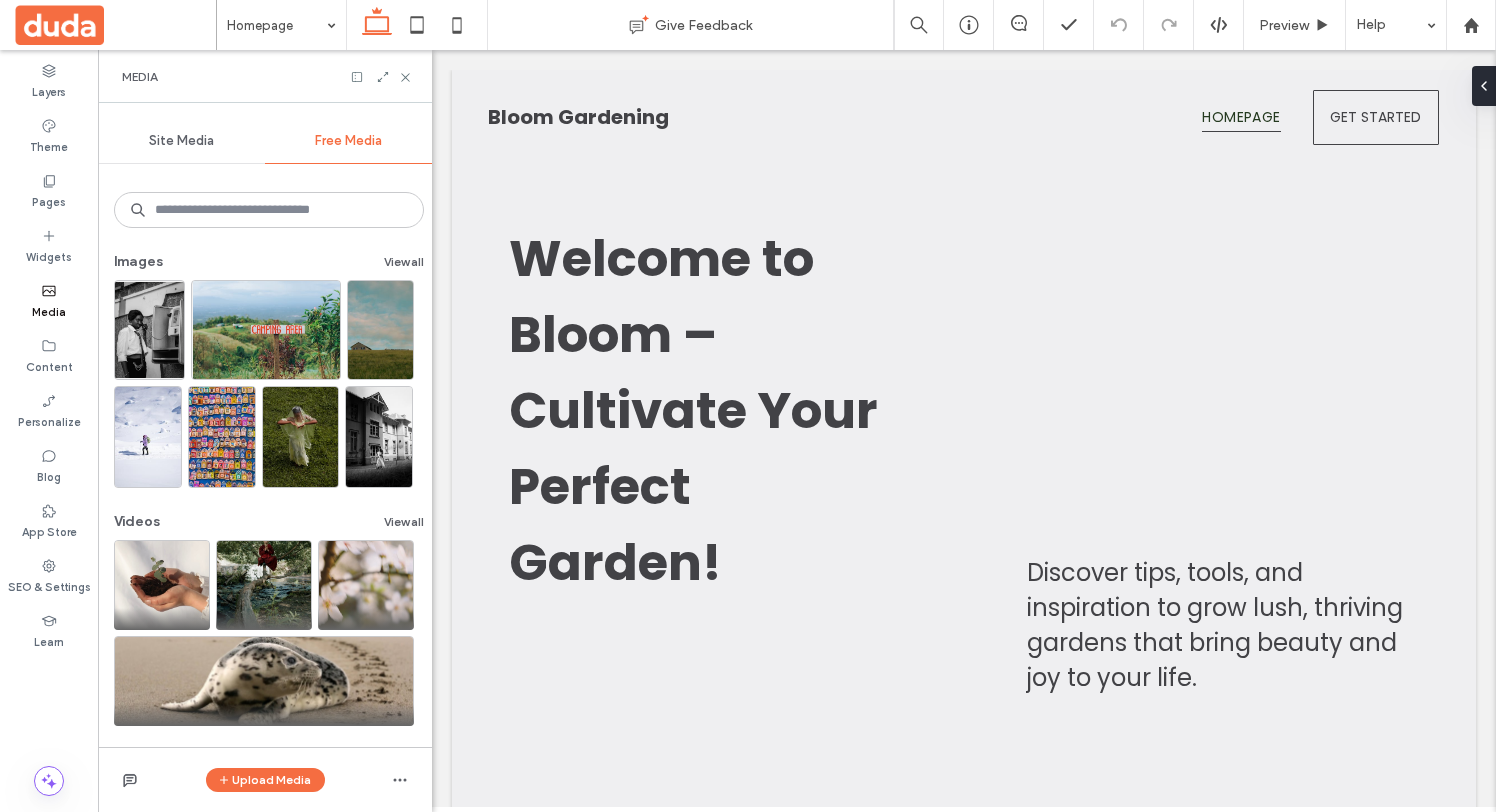 click on "Site Media" at bounding box center [181, 141] 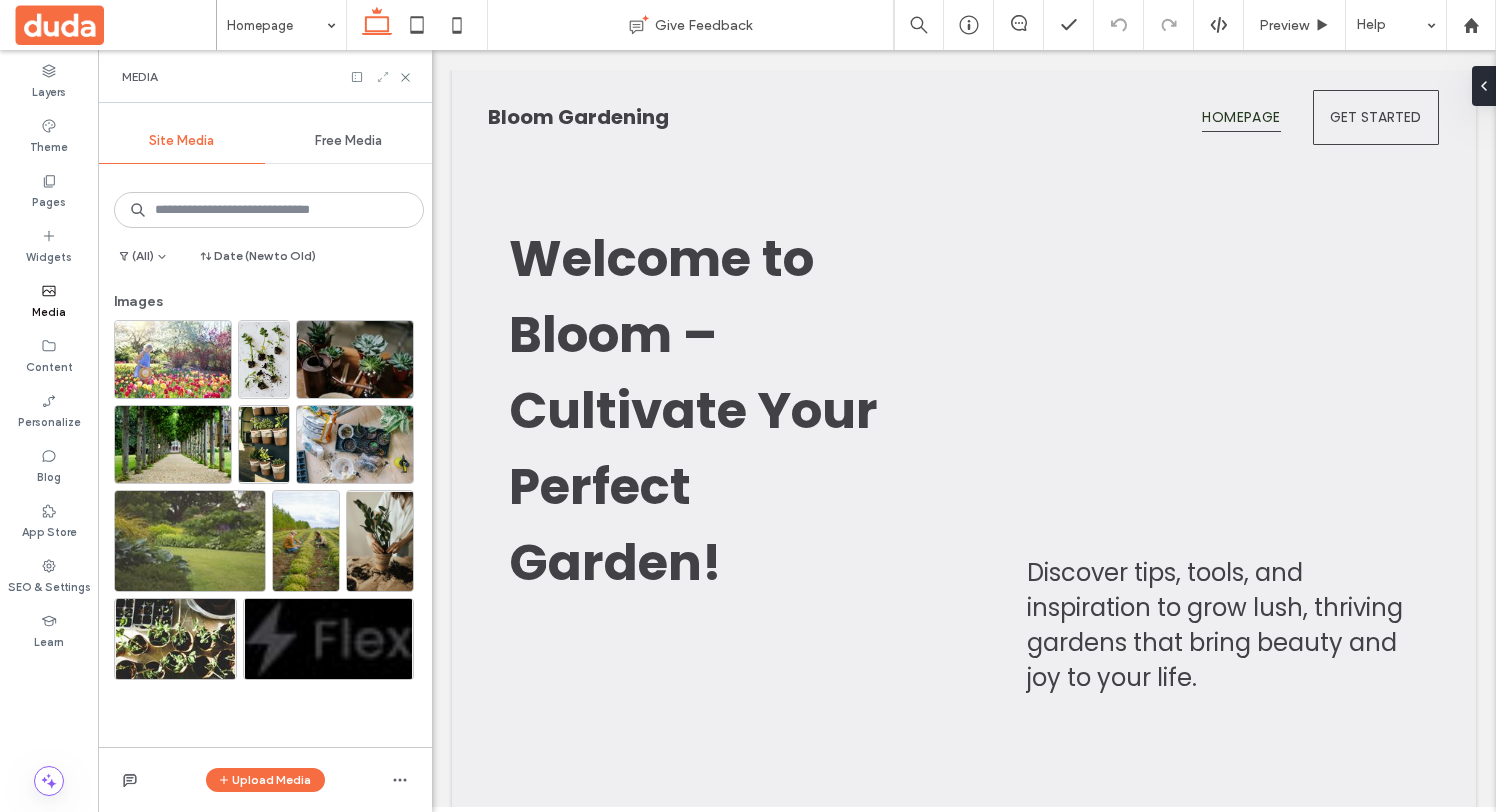 click 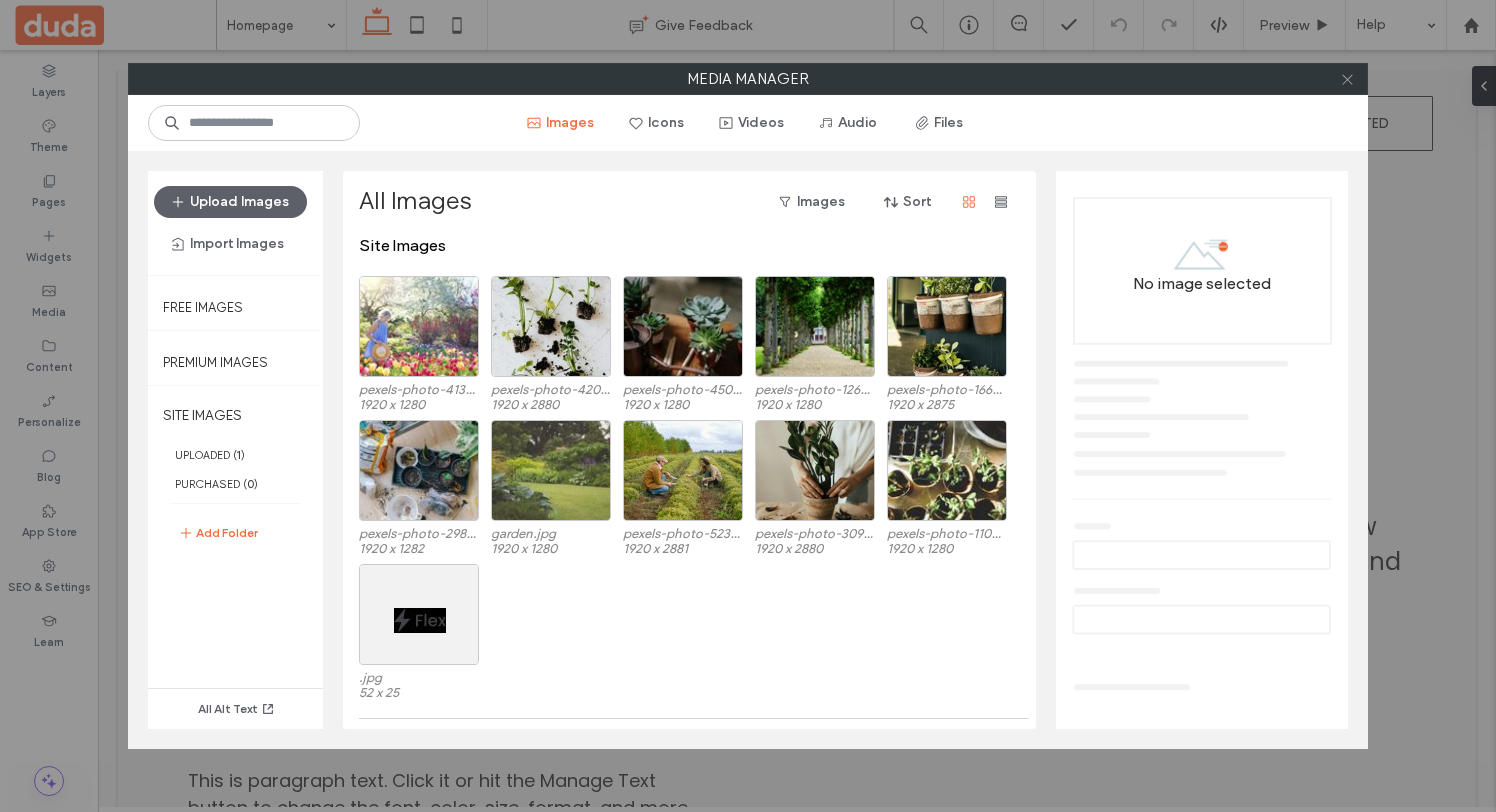 click at bounding box center (1347, 79) 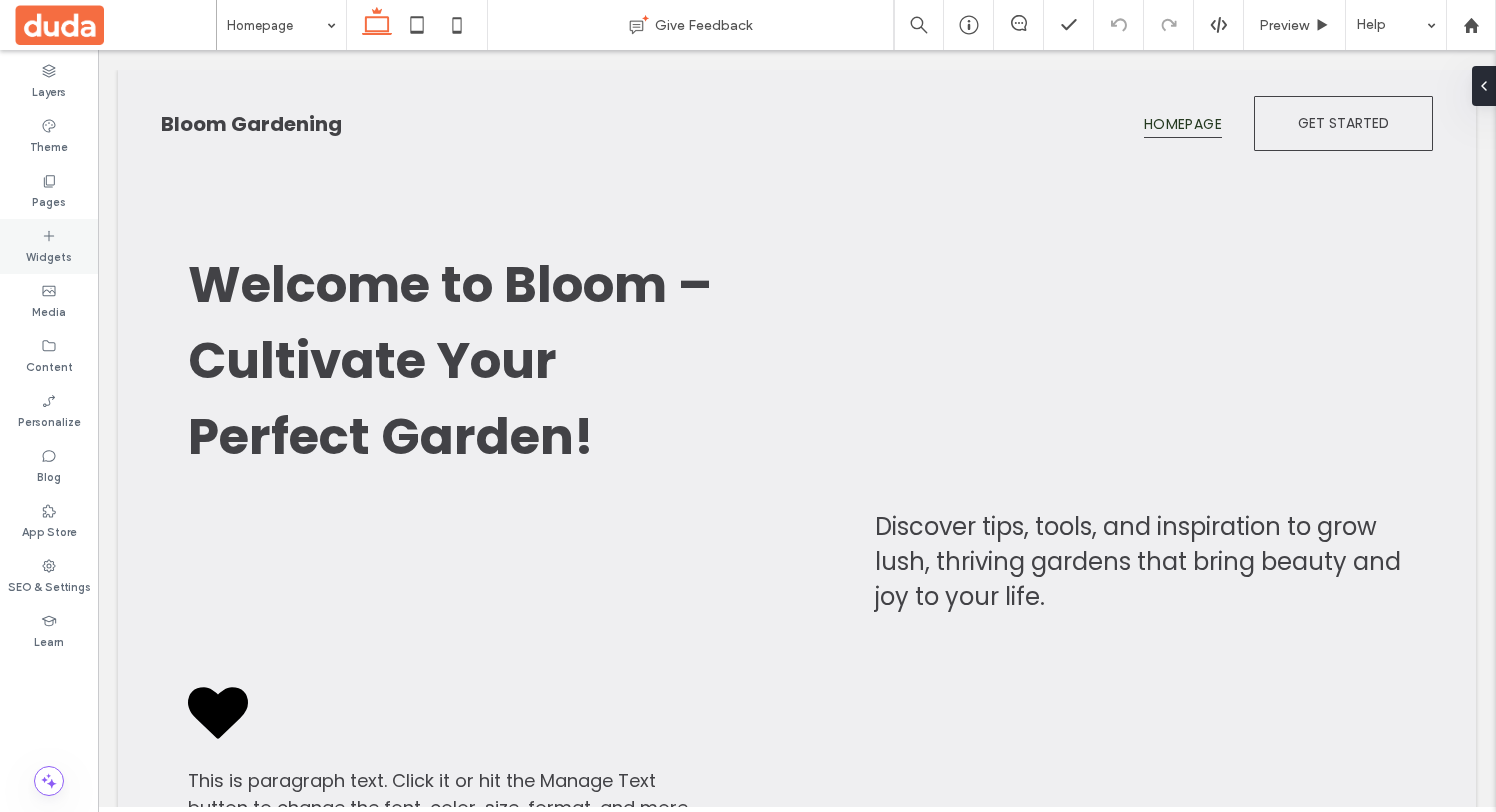 click on "Widgets" at bounding box center [49, 255] 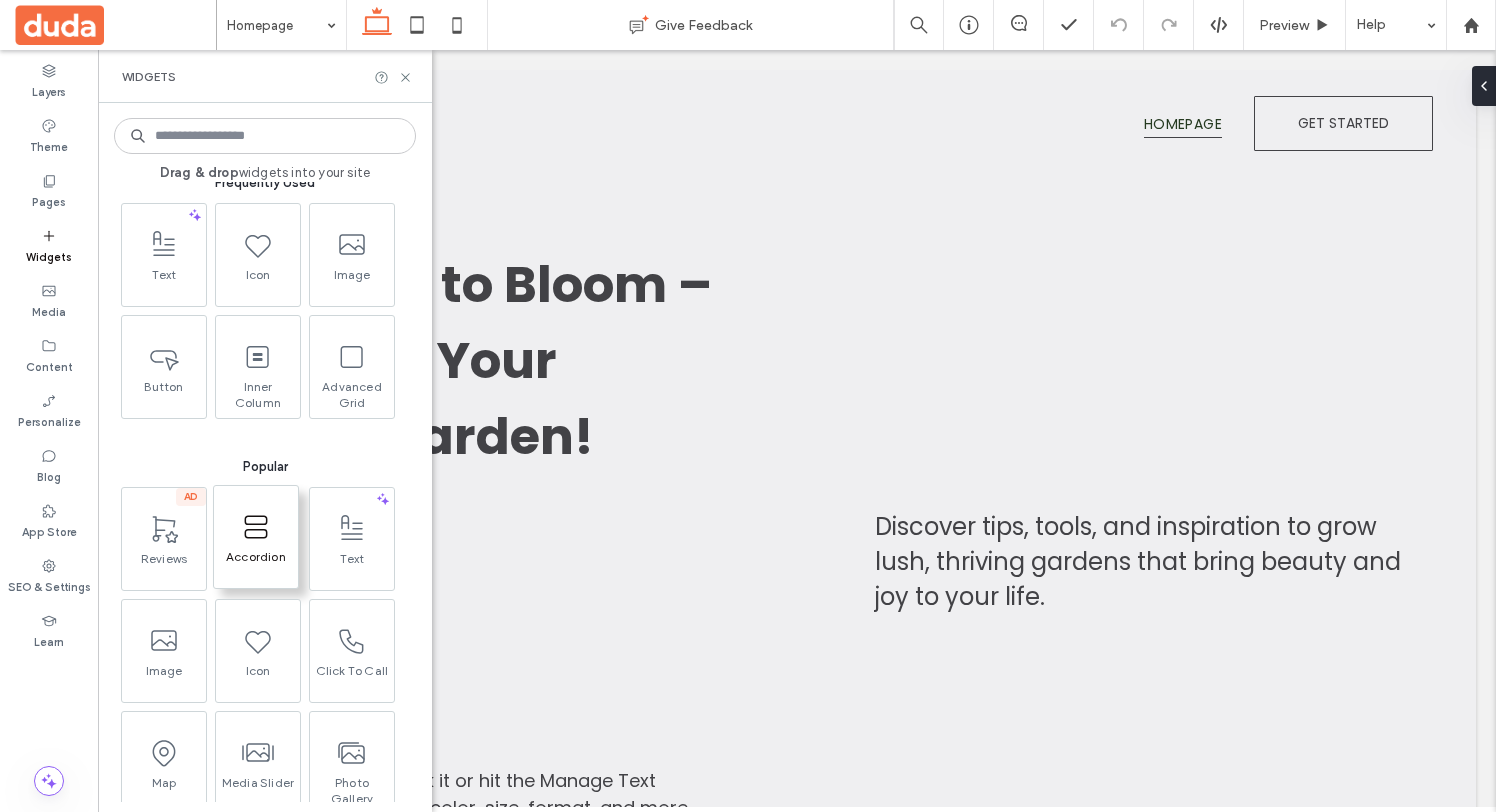 scroll, scrollTop: 0, scrollLeft: 0, axis: both 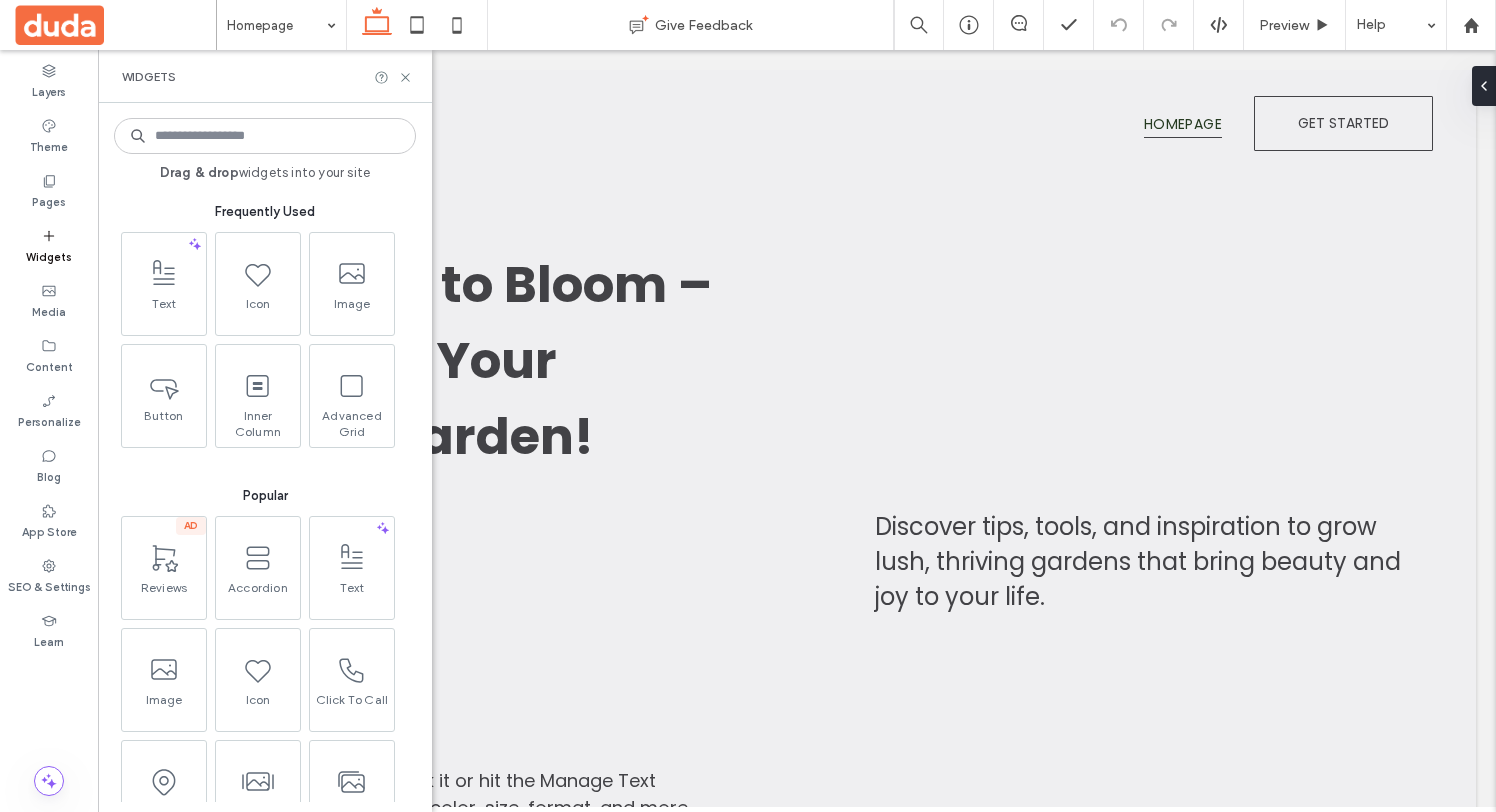 click at bounding box center [115, 25] 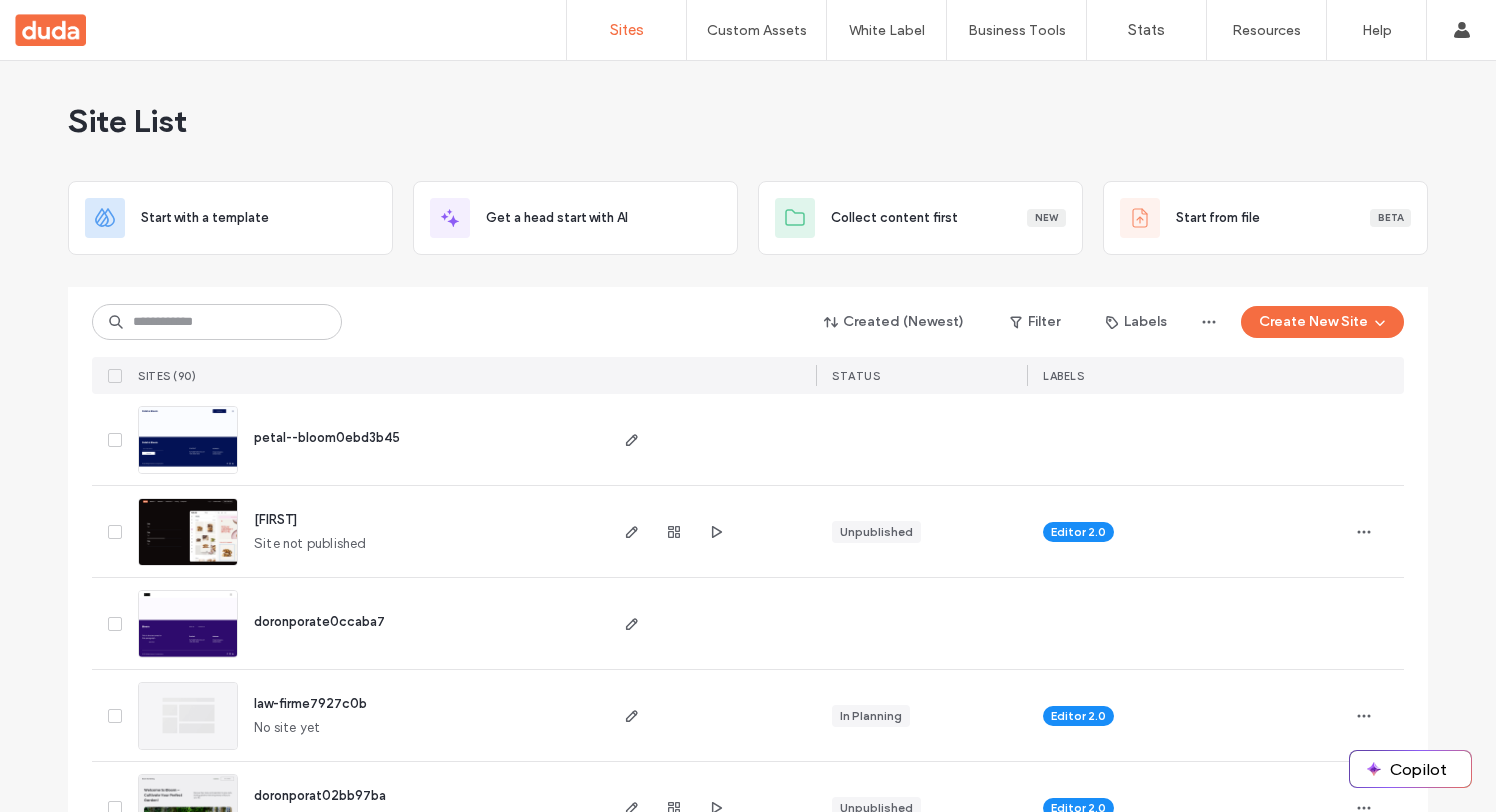 scroll, scrollTop: 0, scrollLeft: 0, axis: both 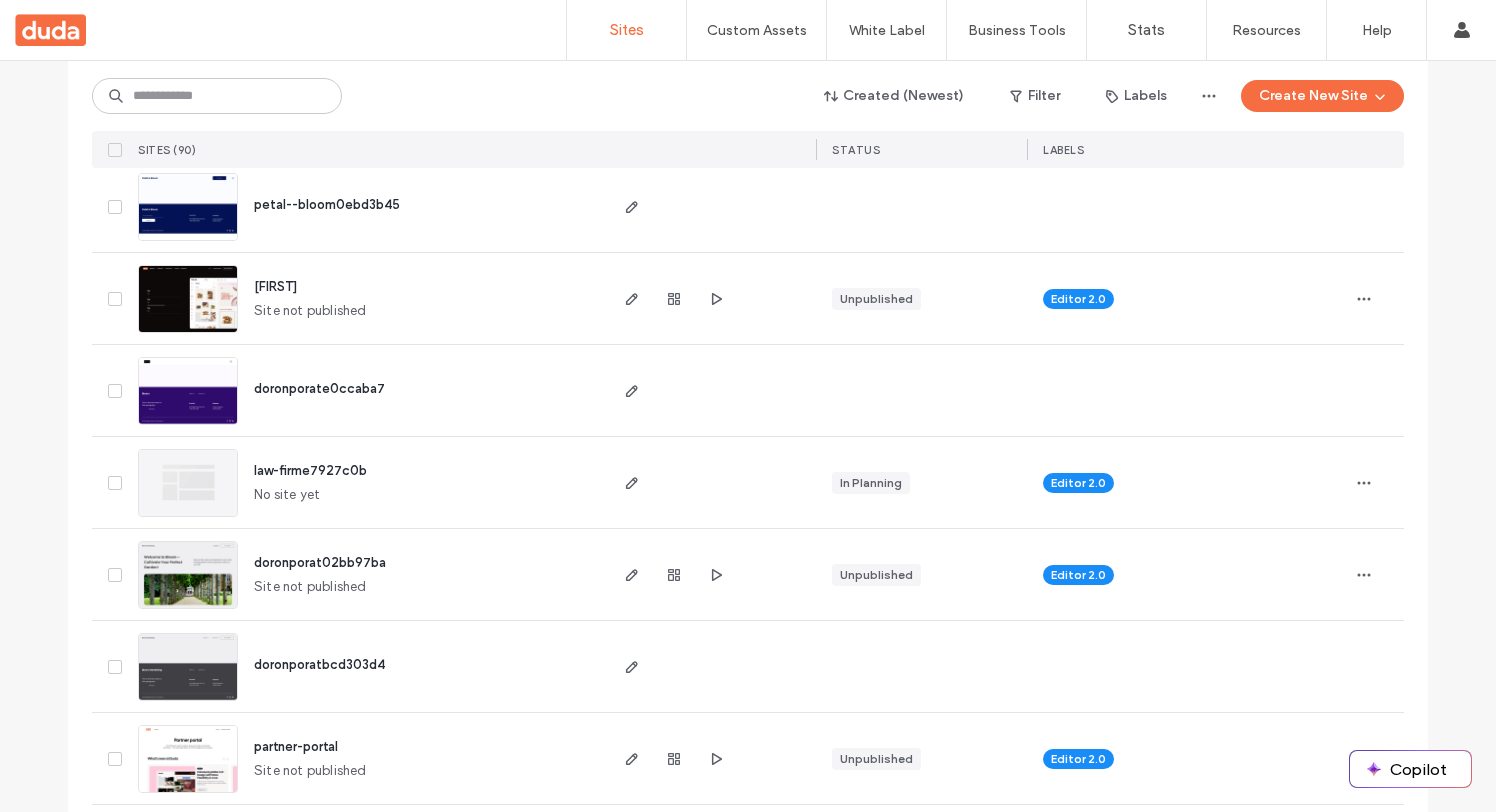 click at bounding box center [188, 610] 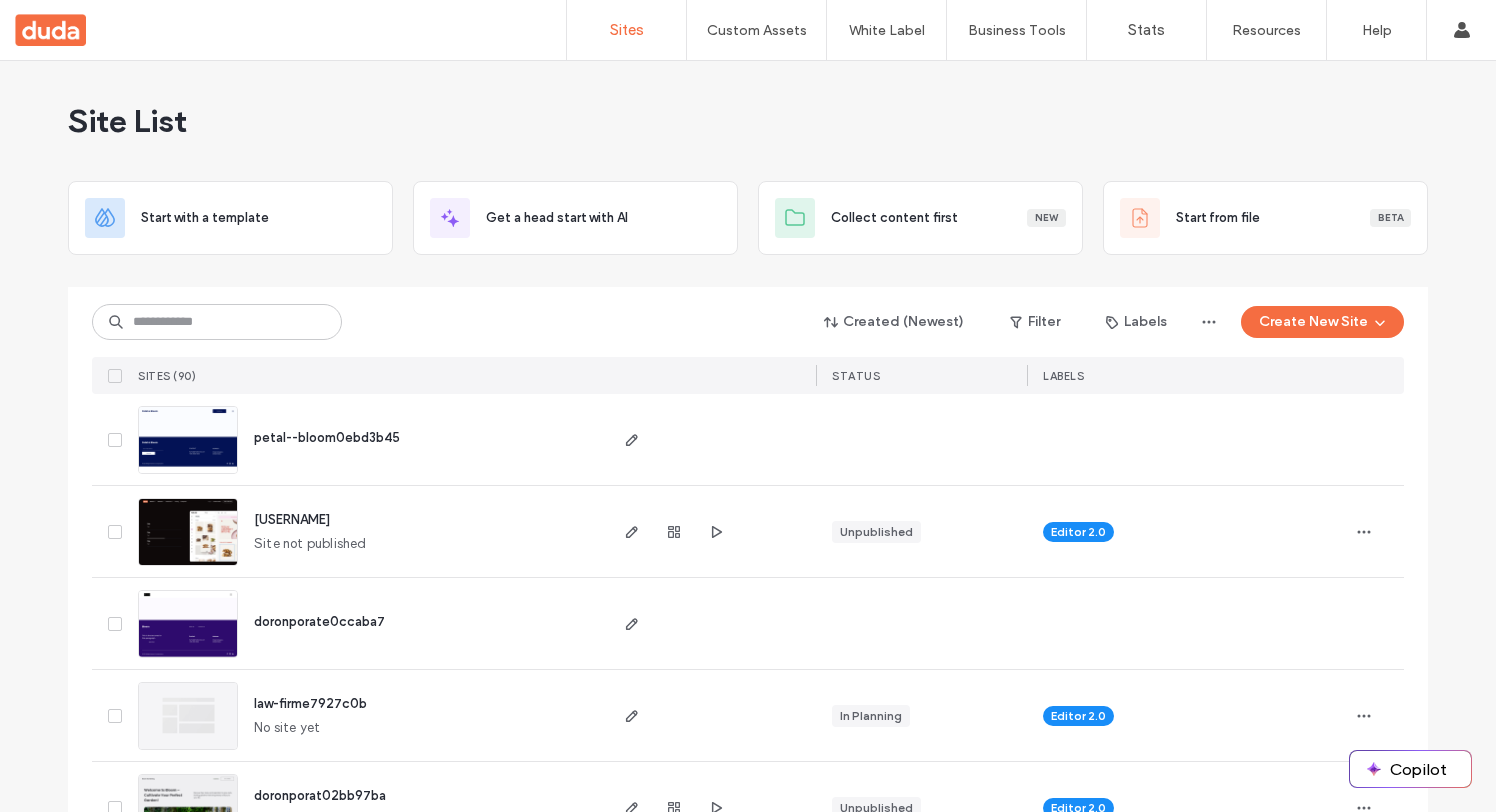 scroll, scrollTop: 0, scrollLeft: 0, axis: both 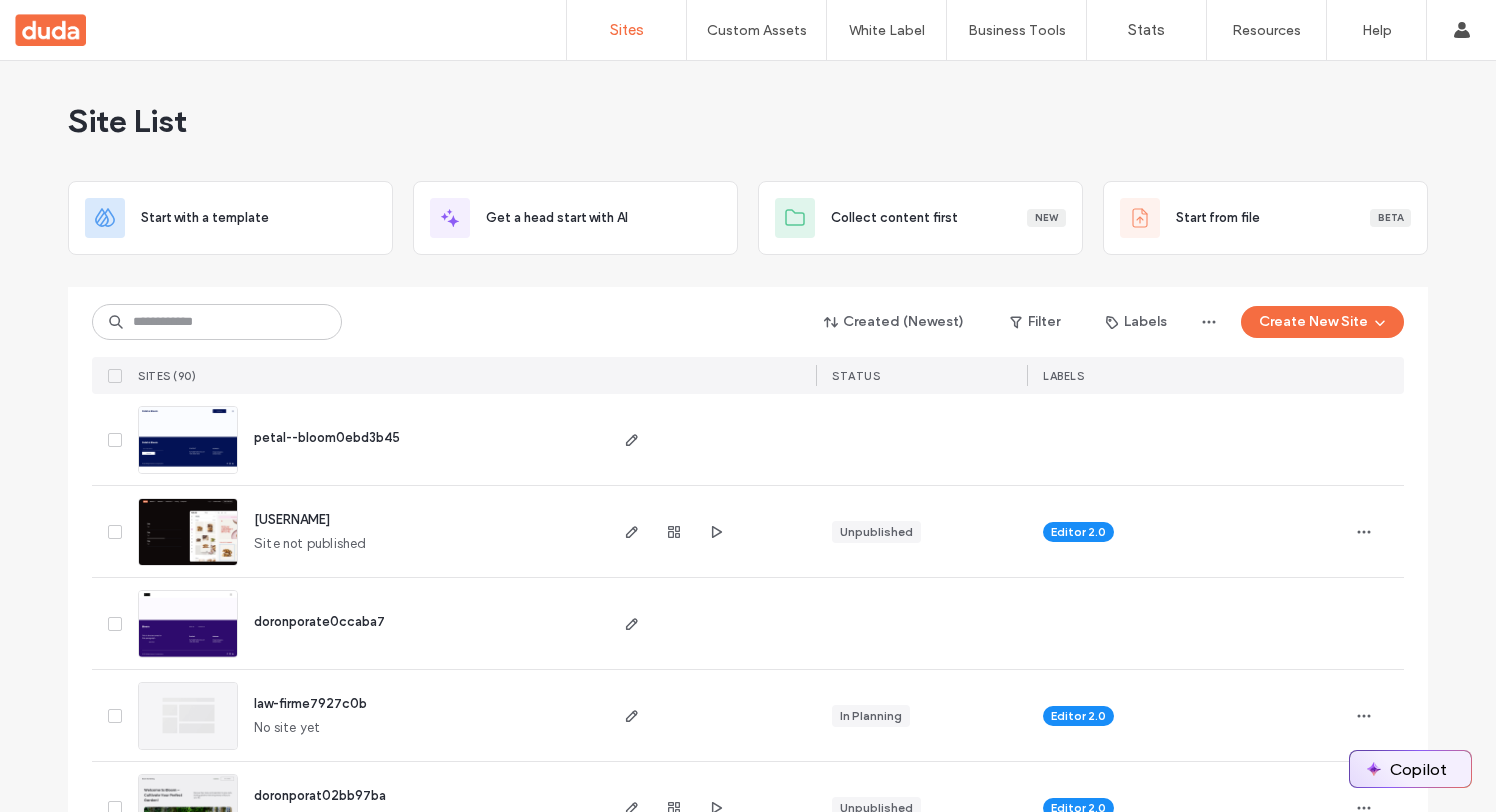 click on "Copilot" at bounding box center [1410, 769] 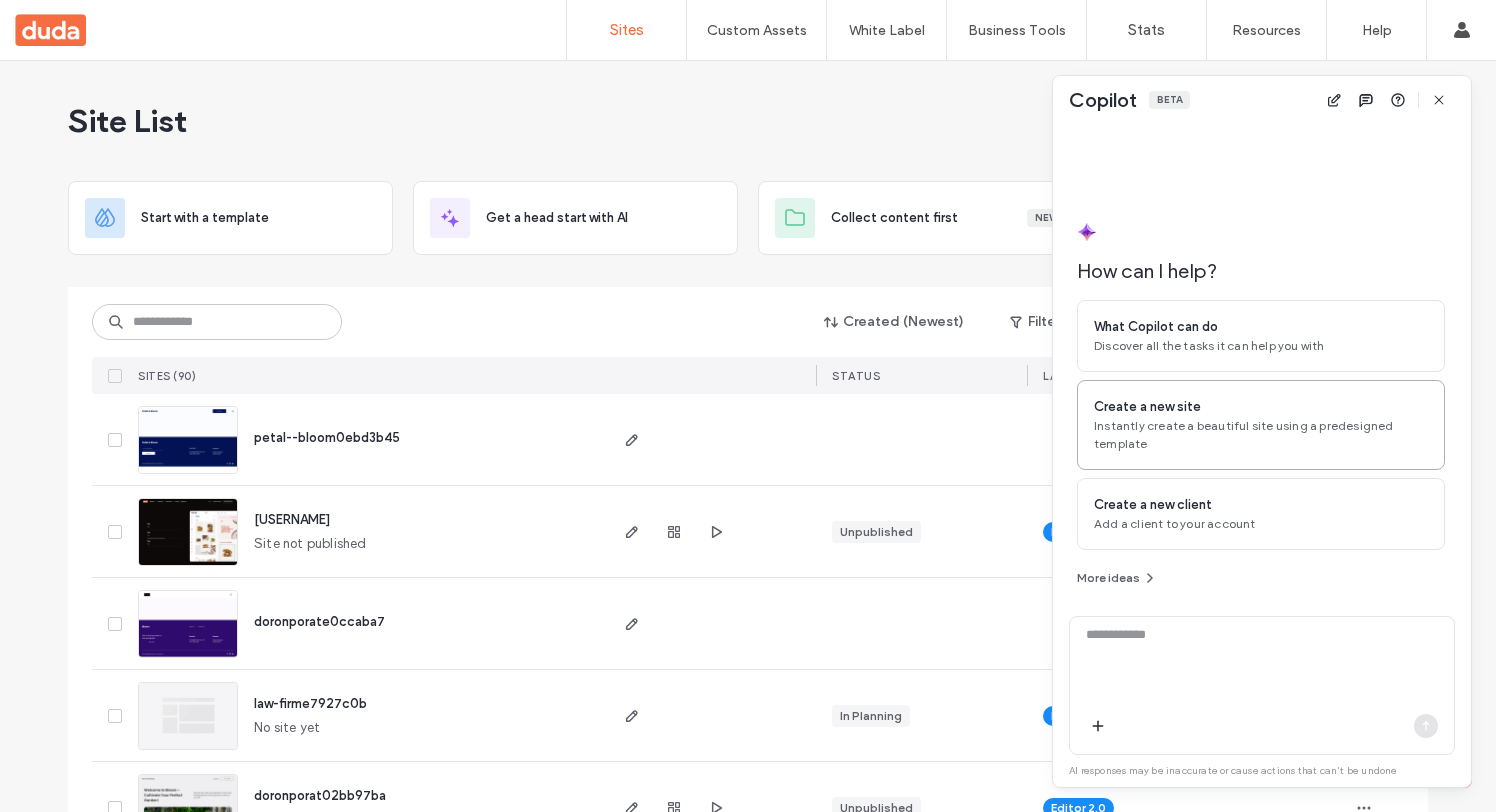 click on "Create a new site" at bounding box center (1261, 407) 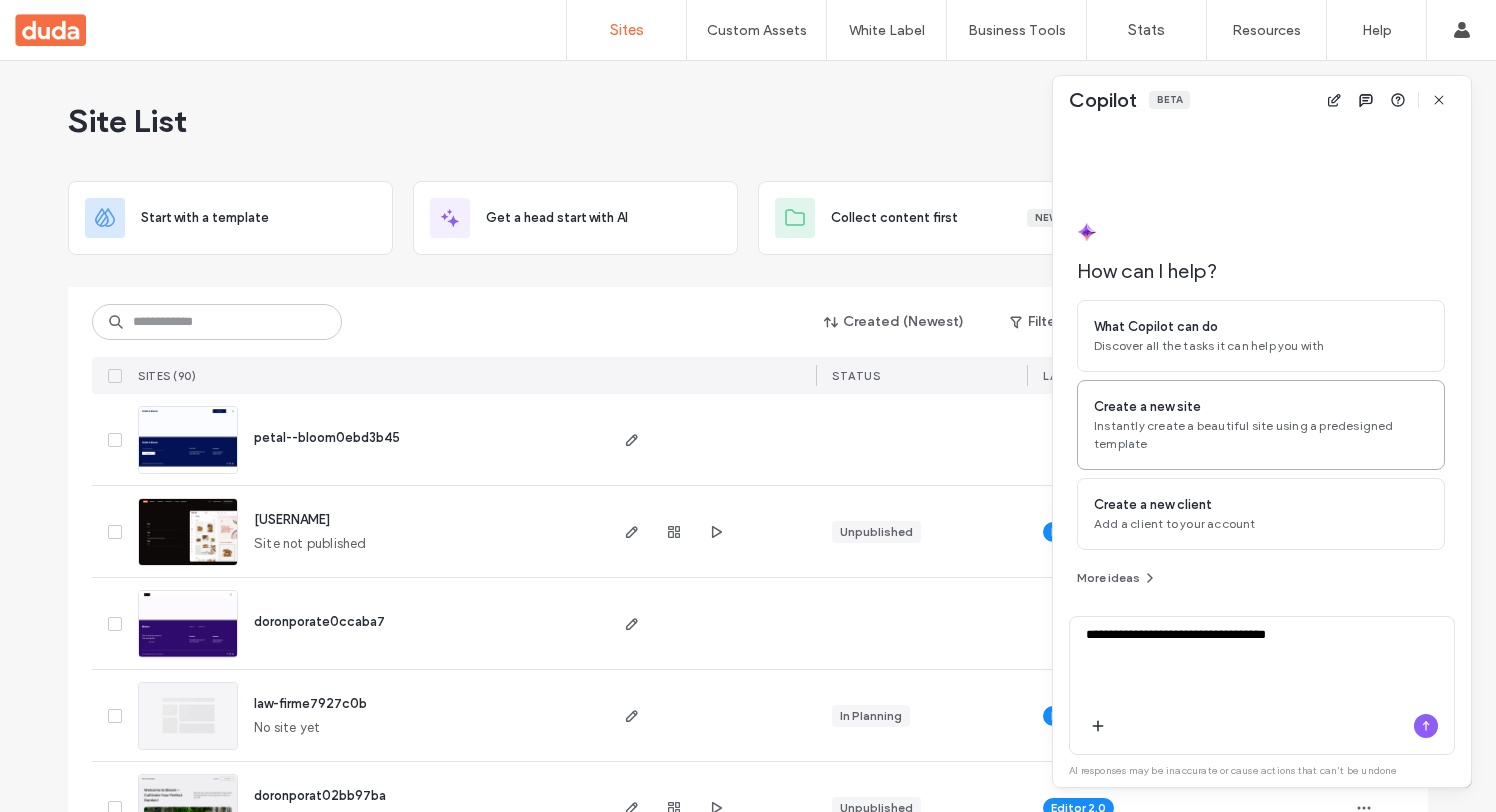 click on "Instantly create a beautiful site using a predesigned template" at bounding box center [1261, 435] 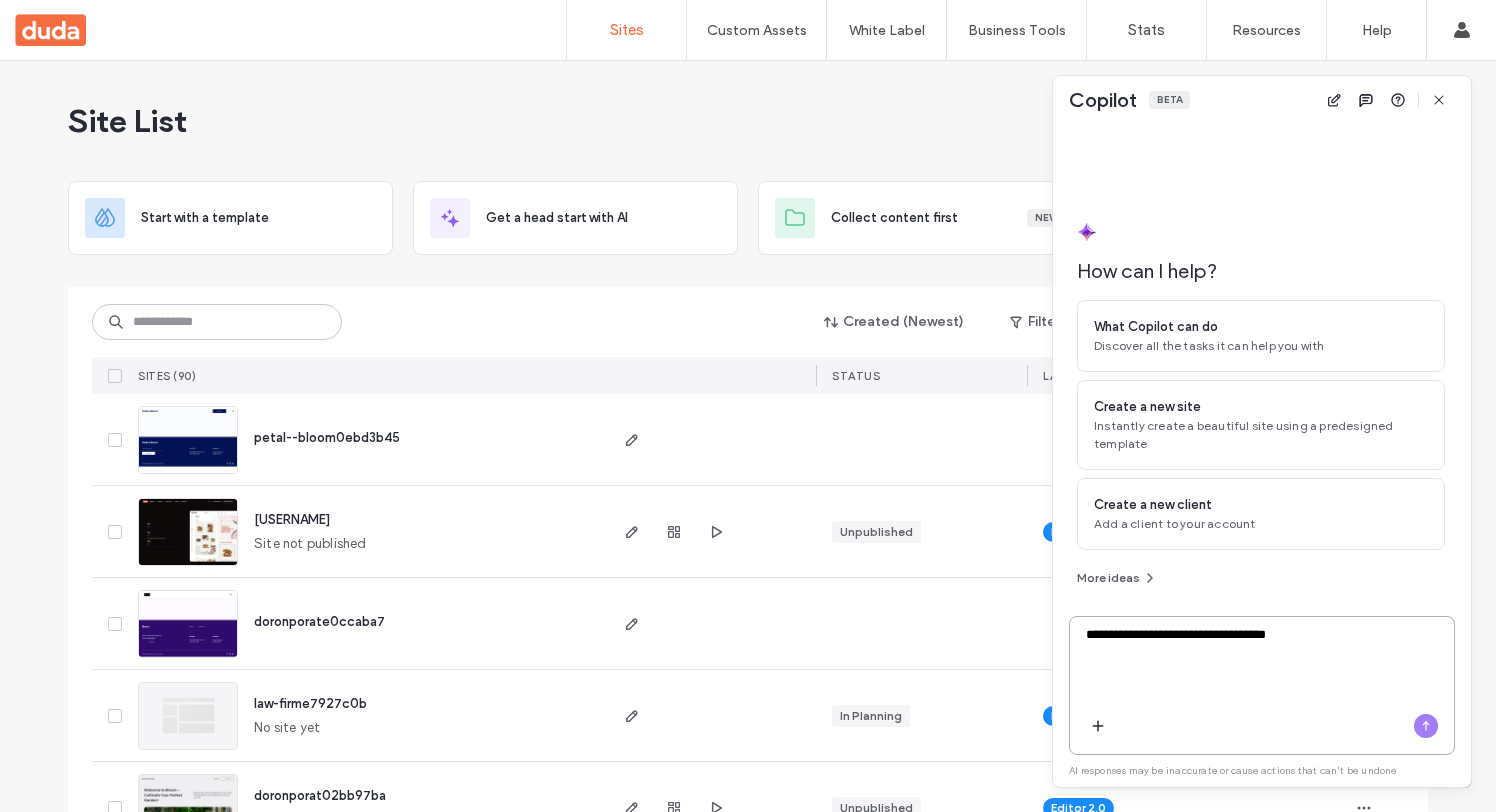 click 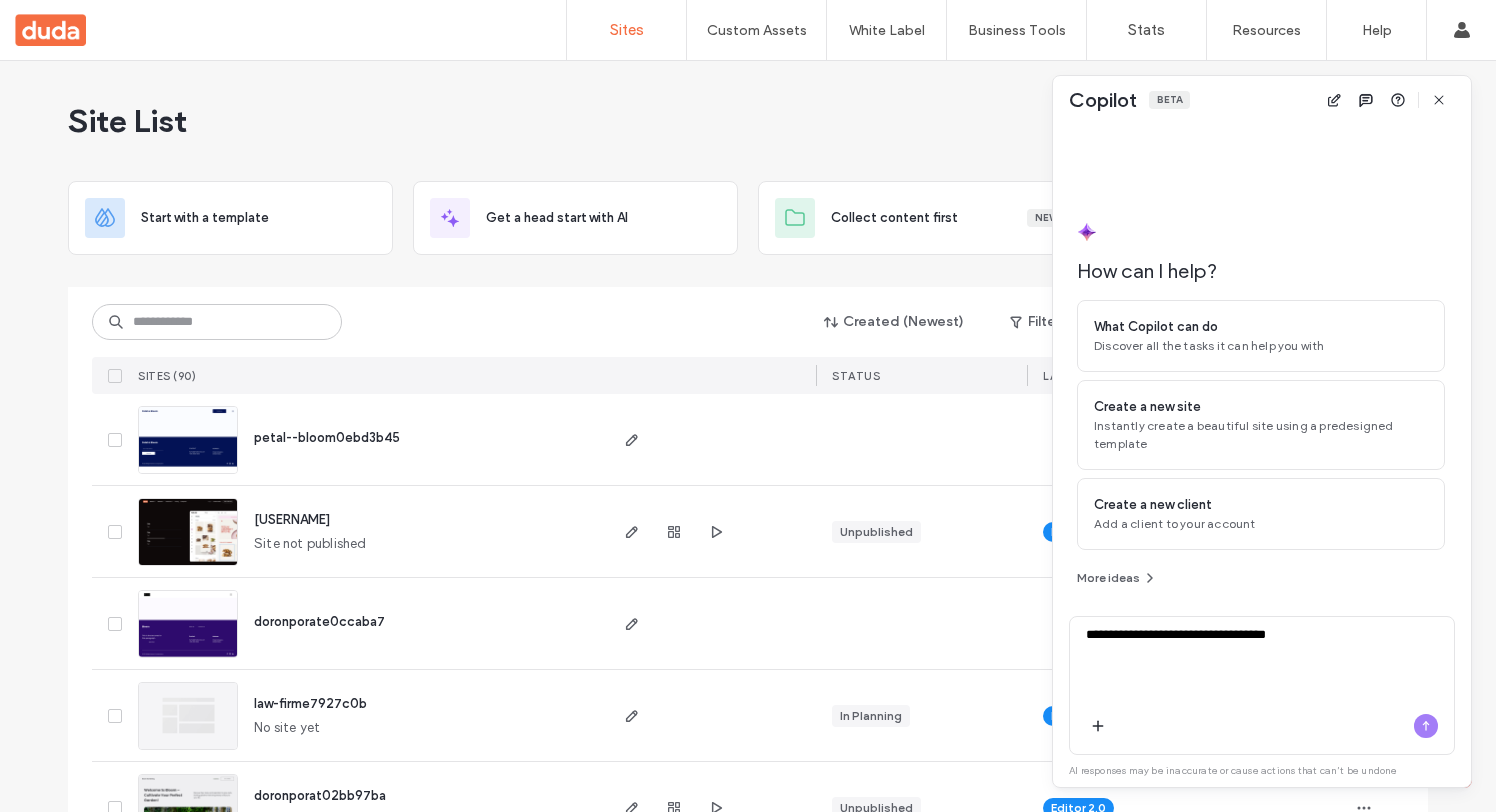 type 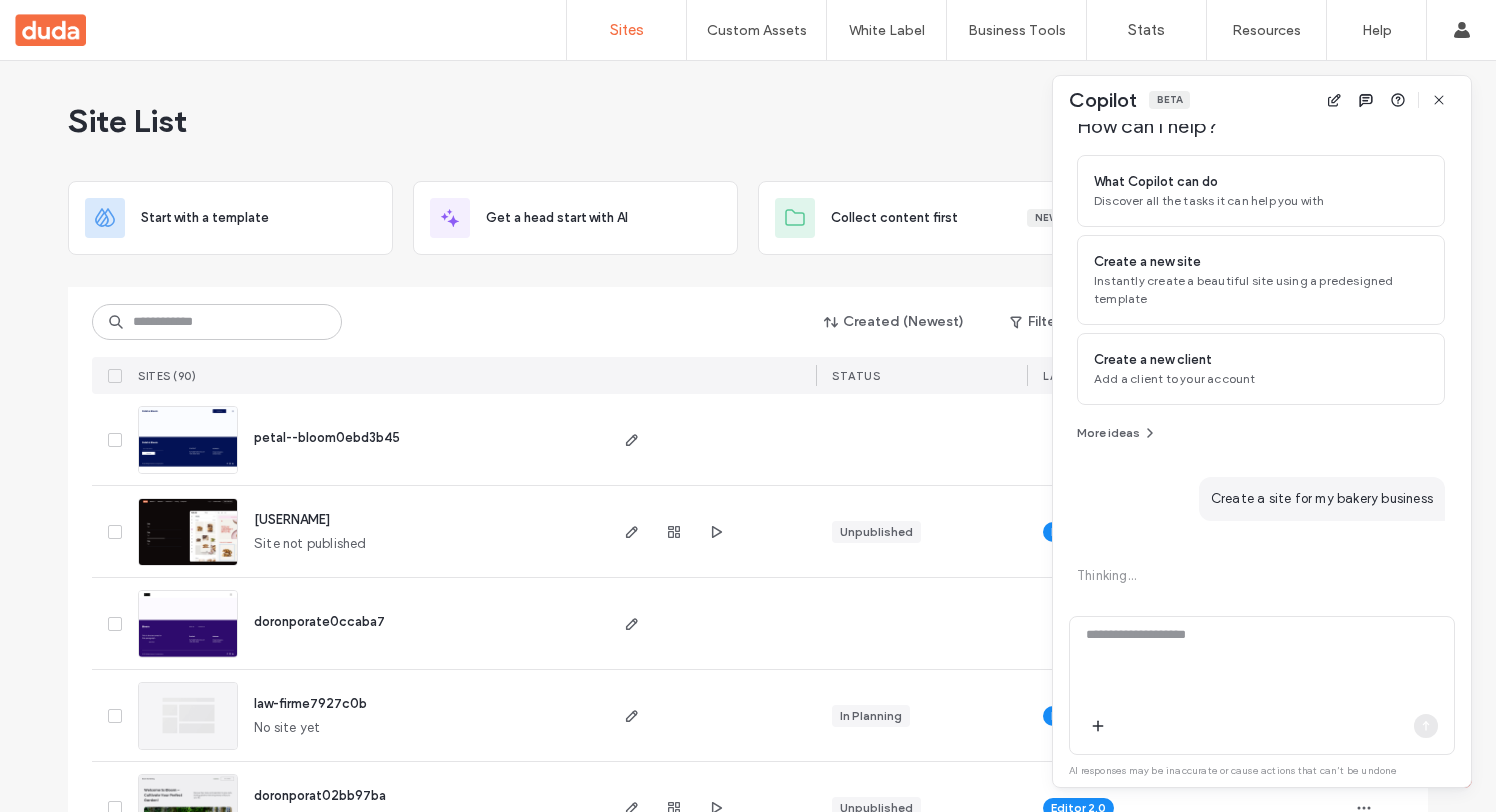 scroll, scrollTop: 86, scrollLeft: 0, axis: vertical 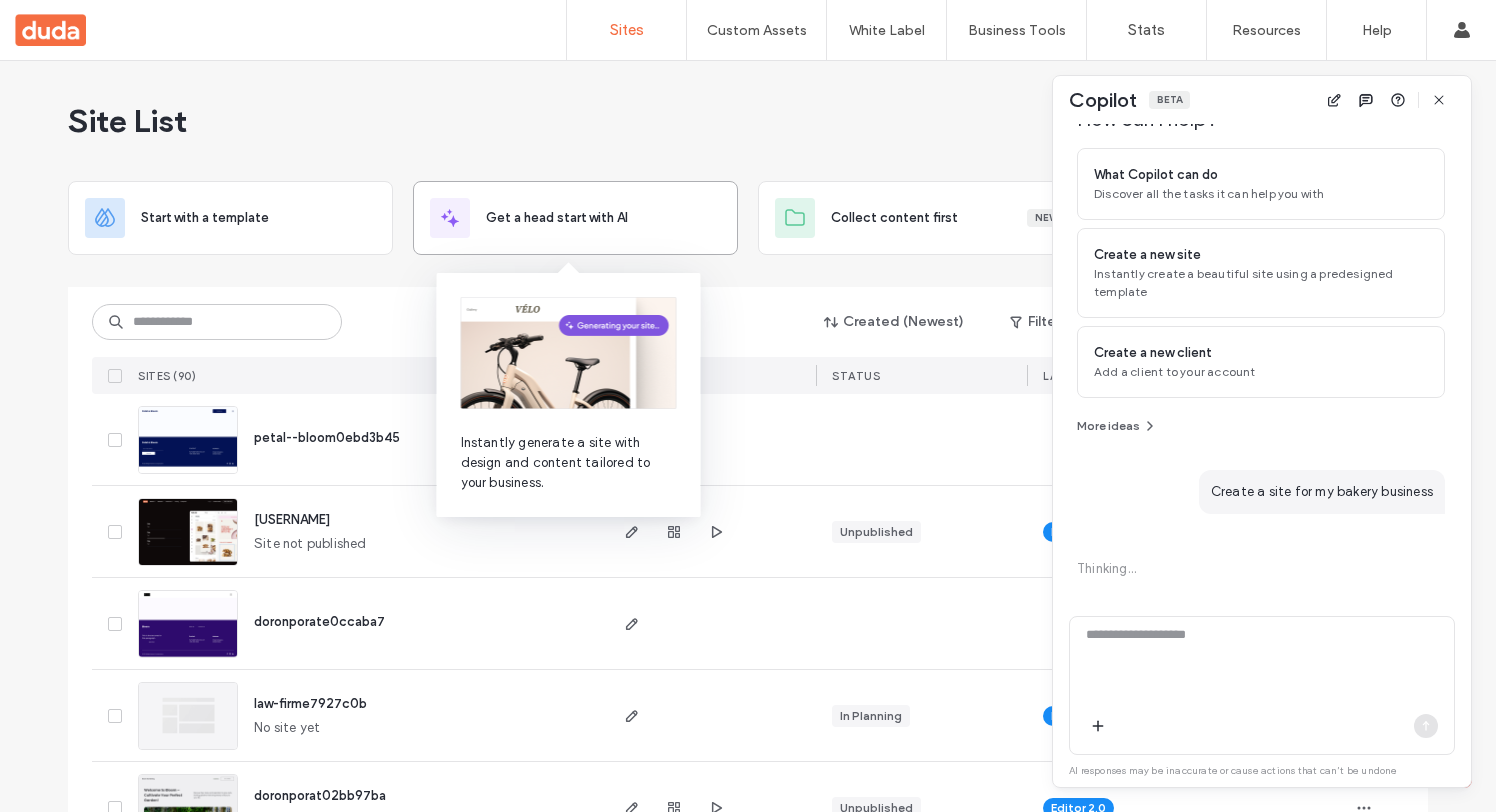 click on "Get a head start with AI" at bounding box center [575, 218] 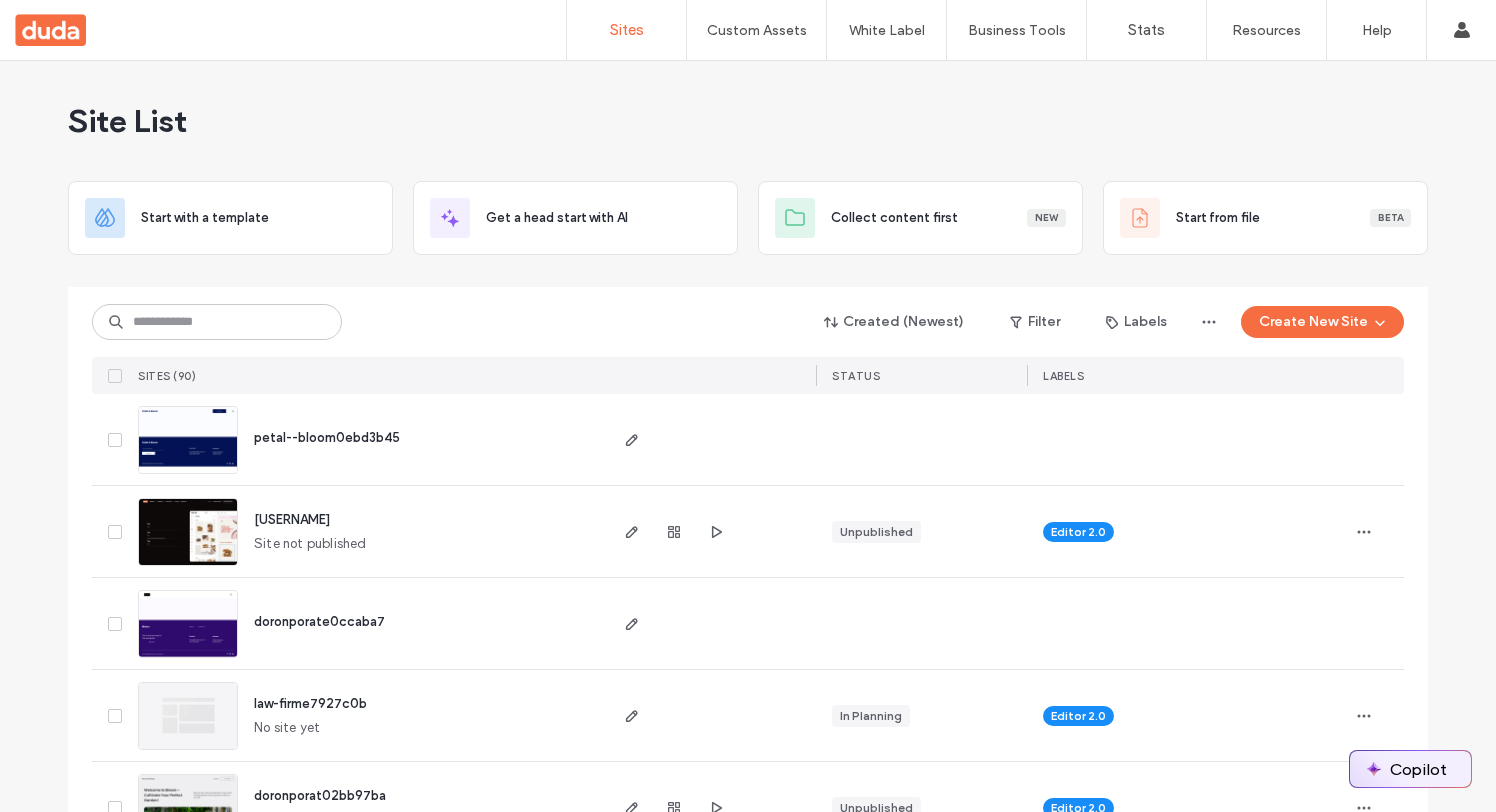 click on "Copilot" at bounding box center (1410, 769) 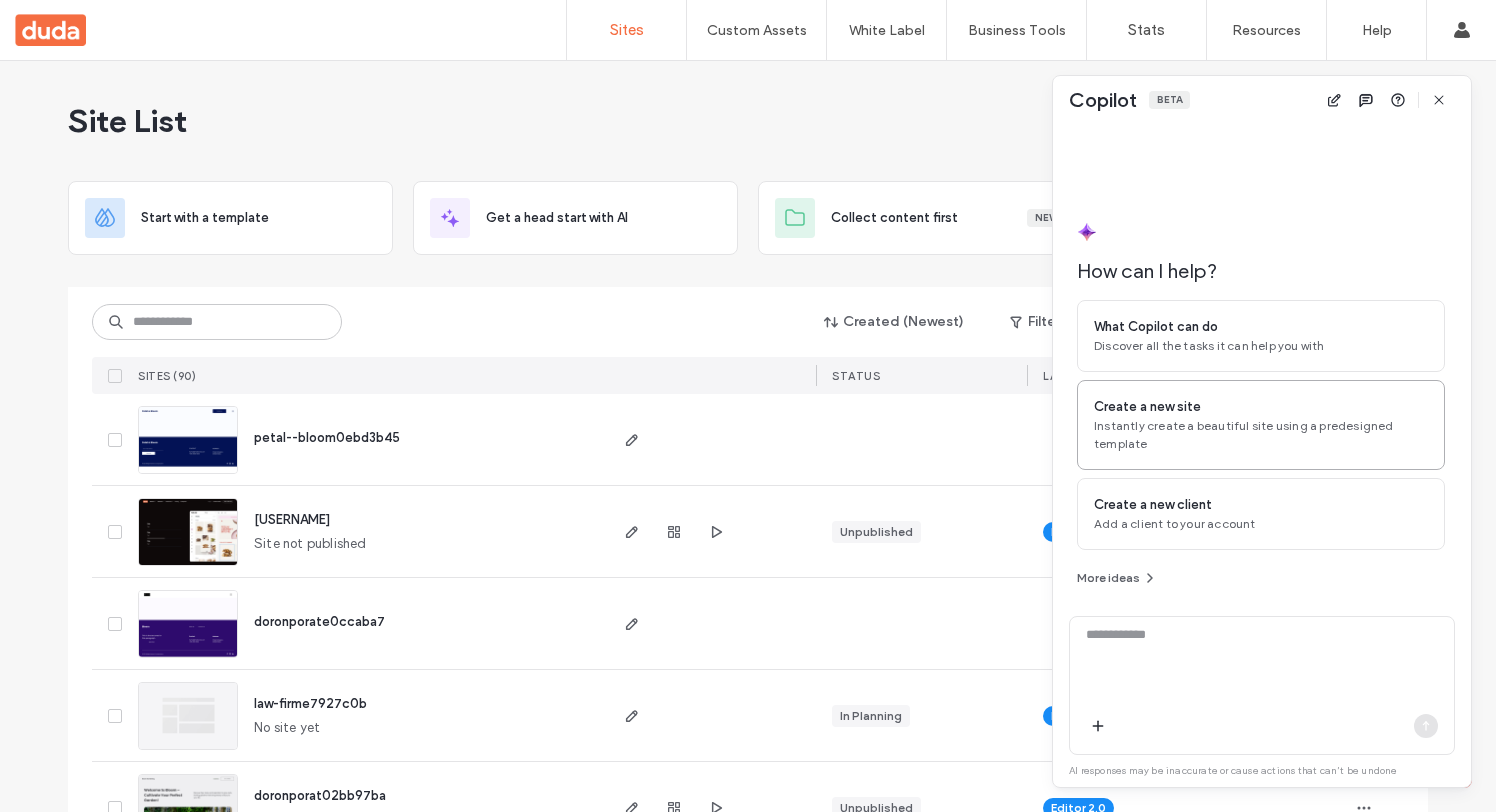 click on "Create a new site Instantly create a beautiful site using a predesigned template" at bounding box center [1261, 425] 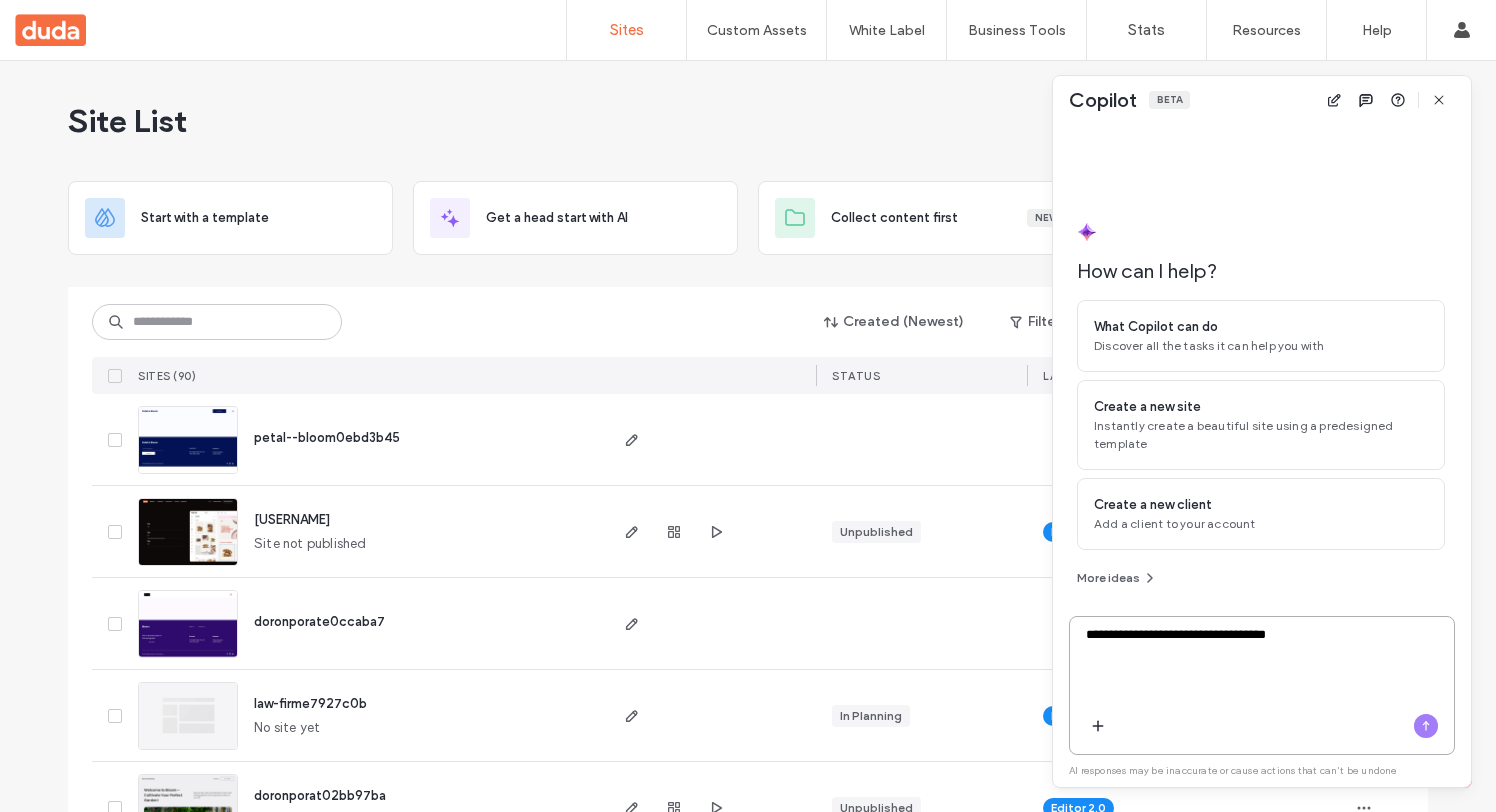 click 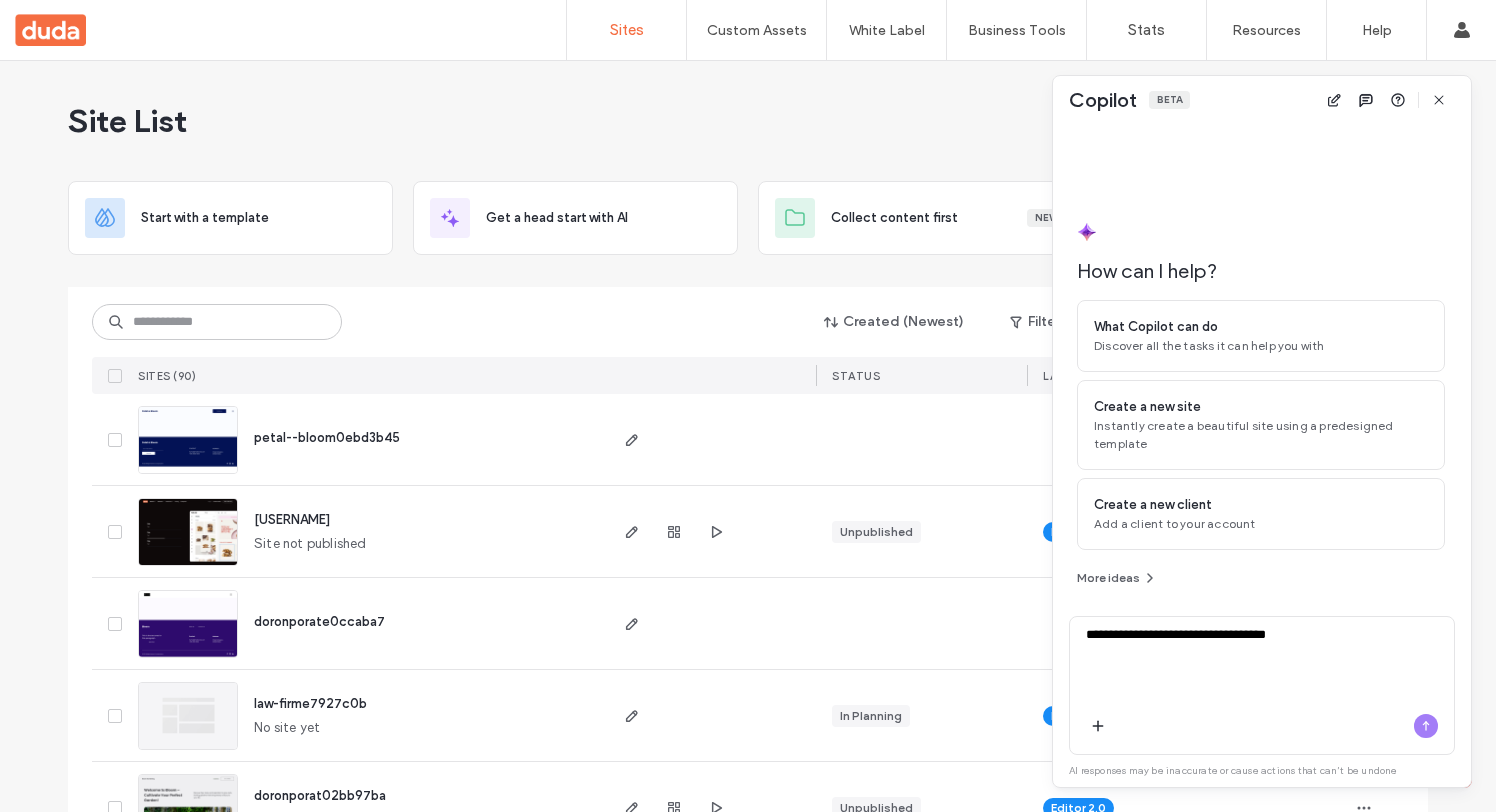 type 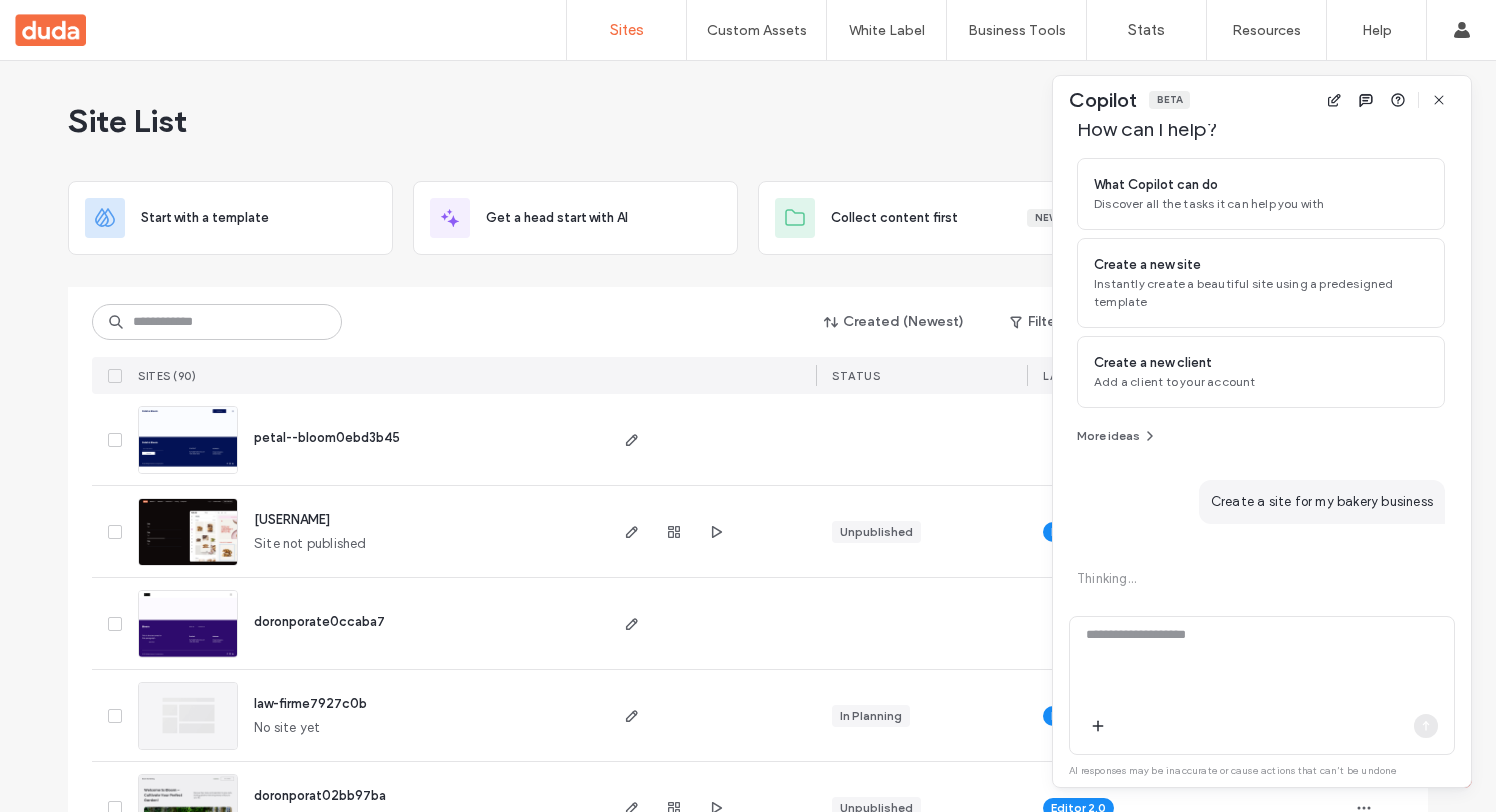 scroll, scrollTop: 86, scrollLeft: 0, axis: vertical 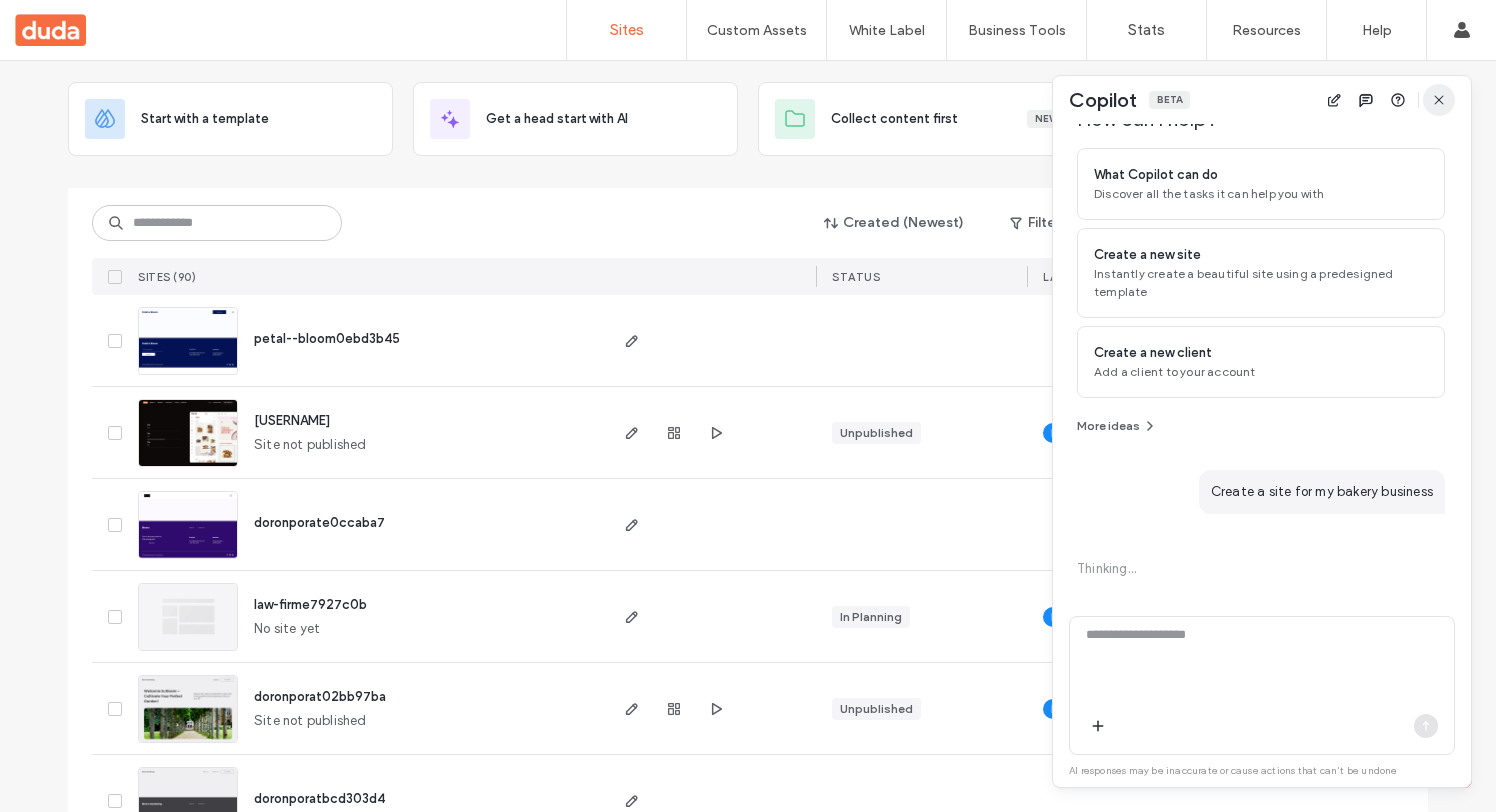click 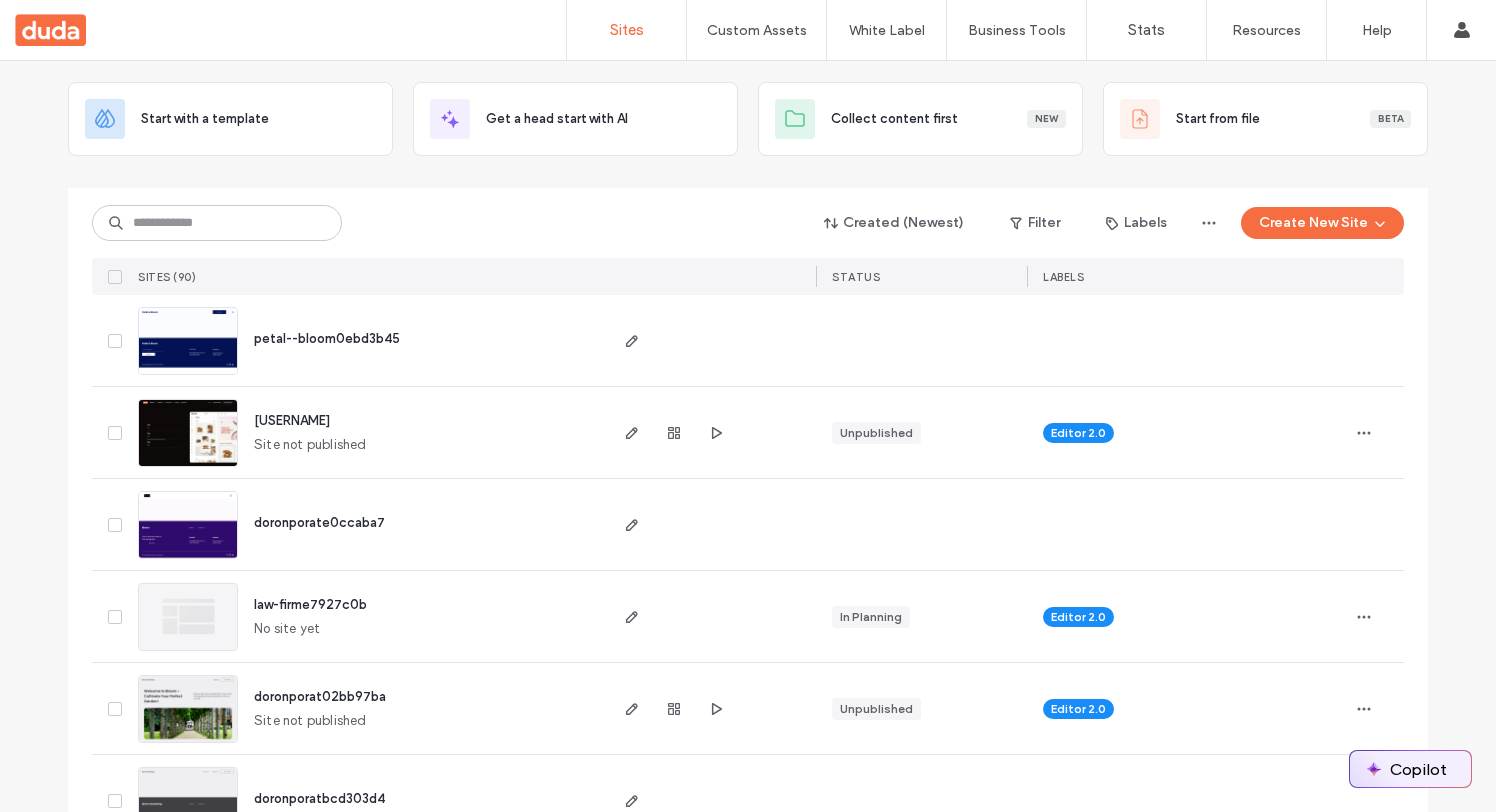 click on "Copilot" at bounding box center [1410, 769] 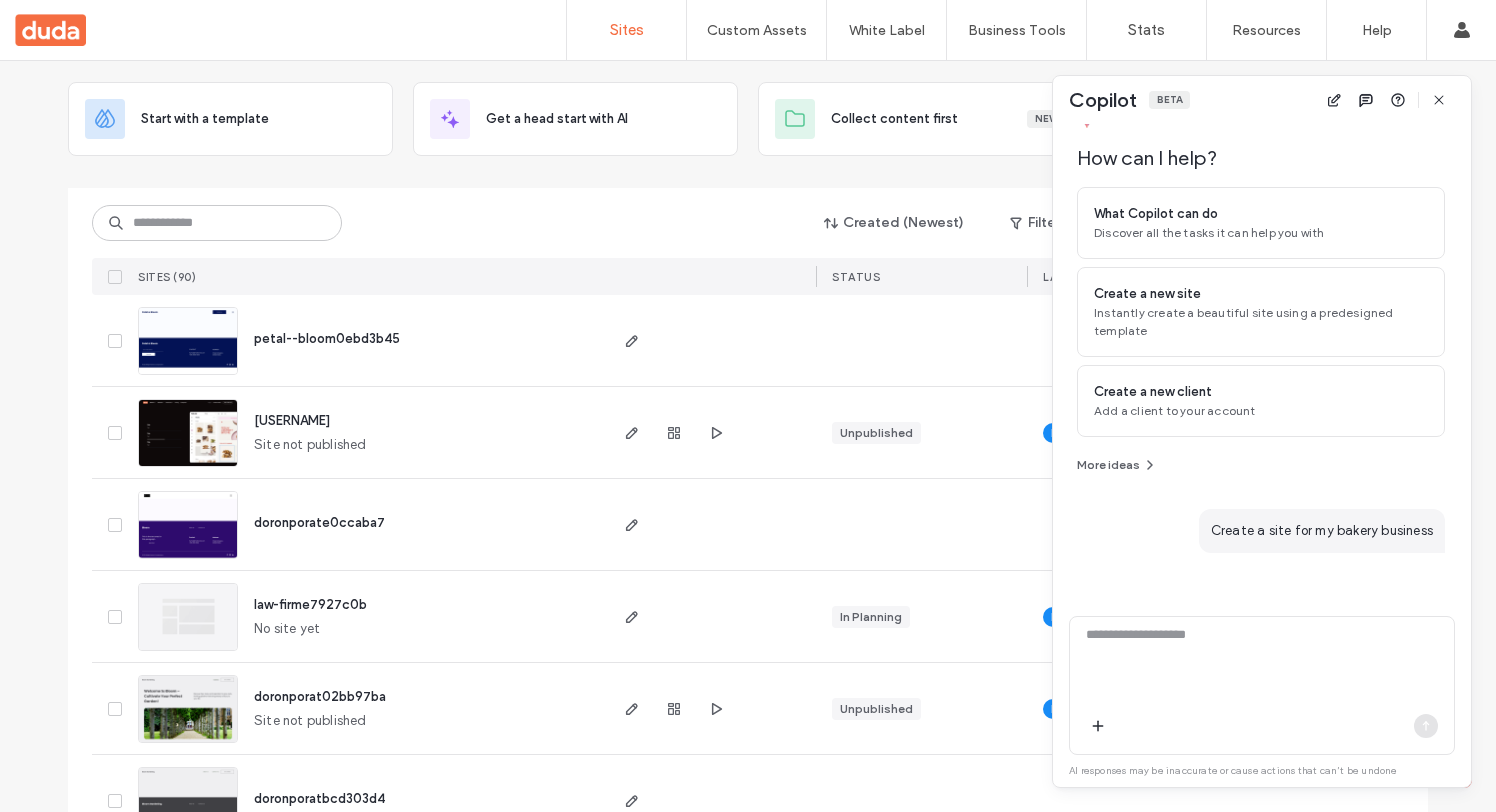 scroll, scrollTop: 0, scrollLeft: 0, axis: both 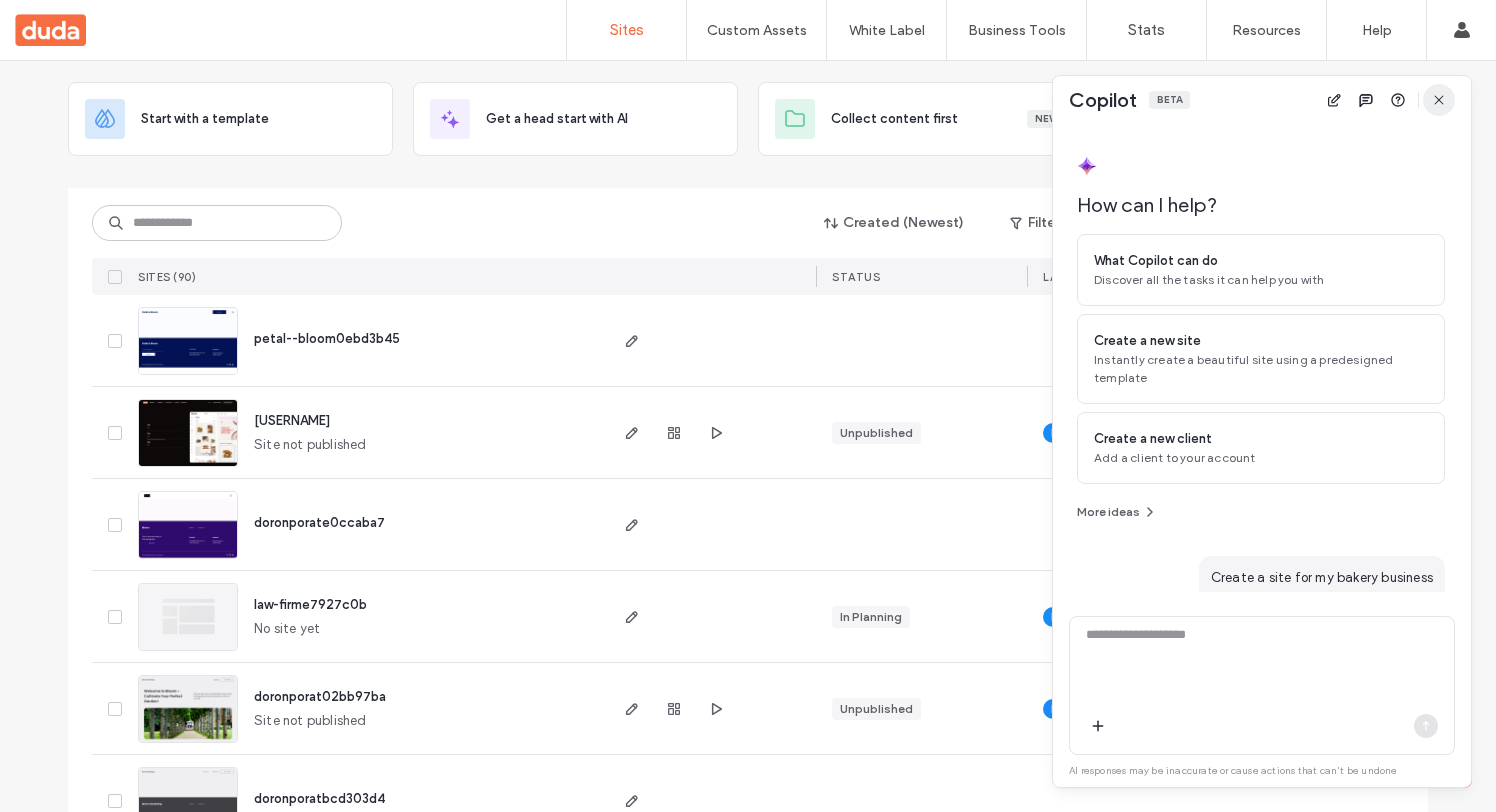 click 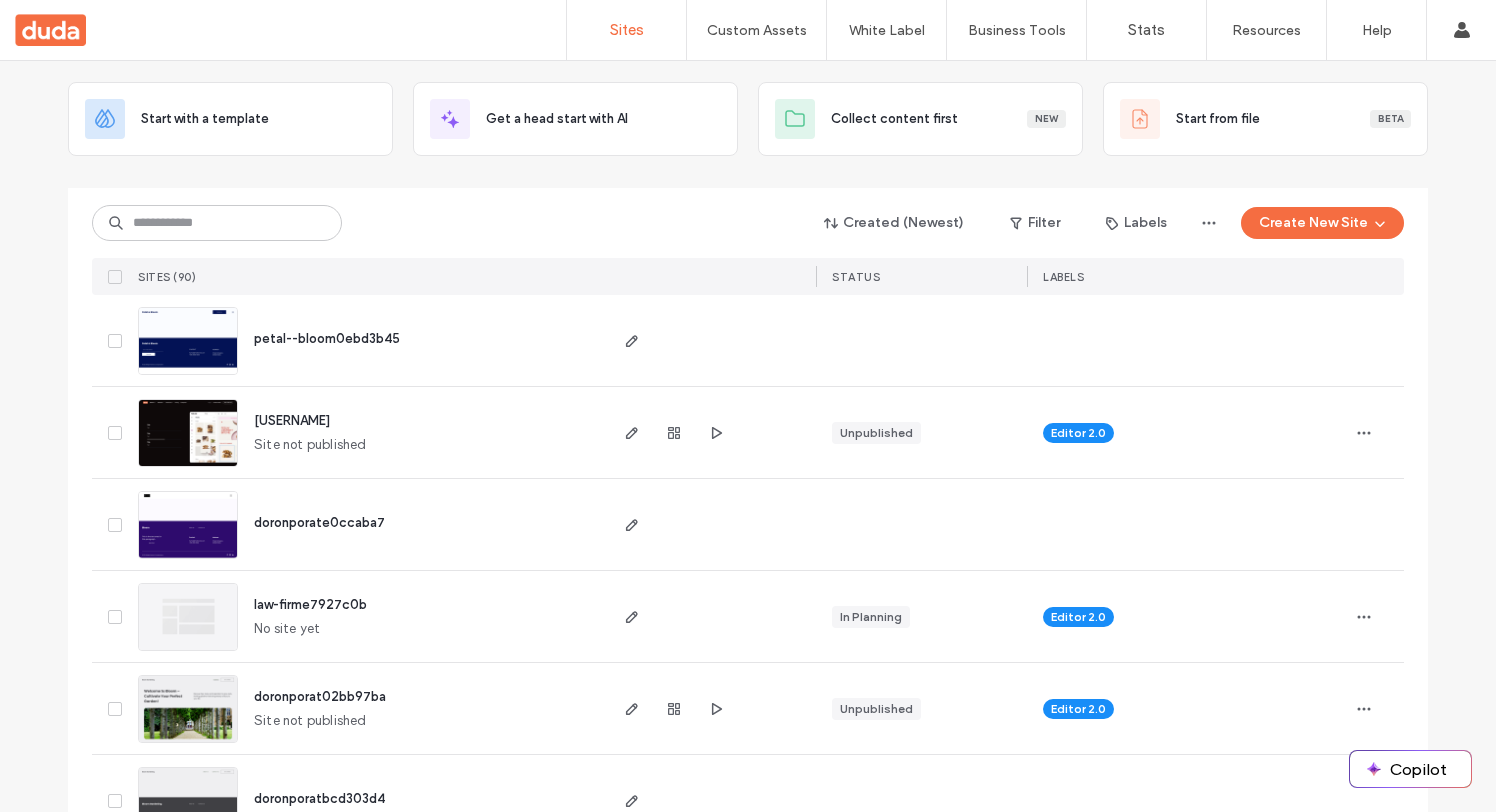 scroll, scrollTop: 0, scrollLeft: 0, axis: both 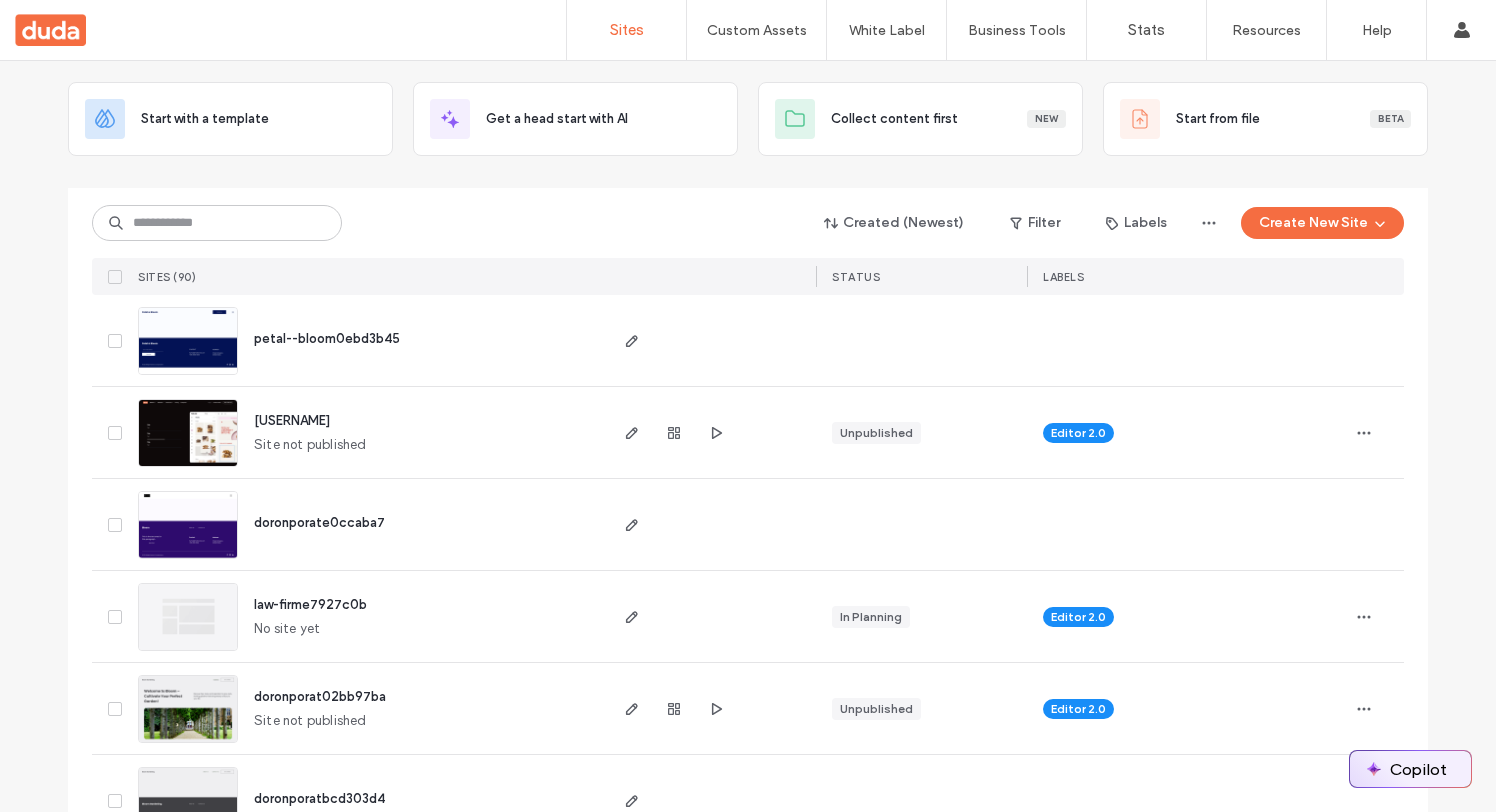 click on "Copilot" at bounding box center [1410, 769] 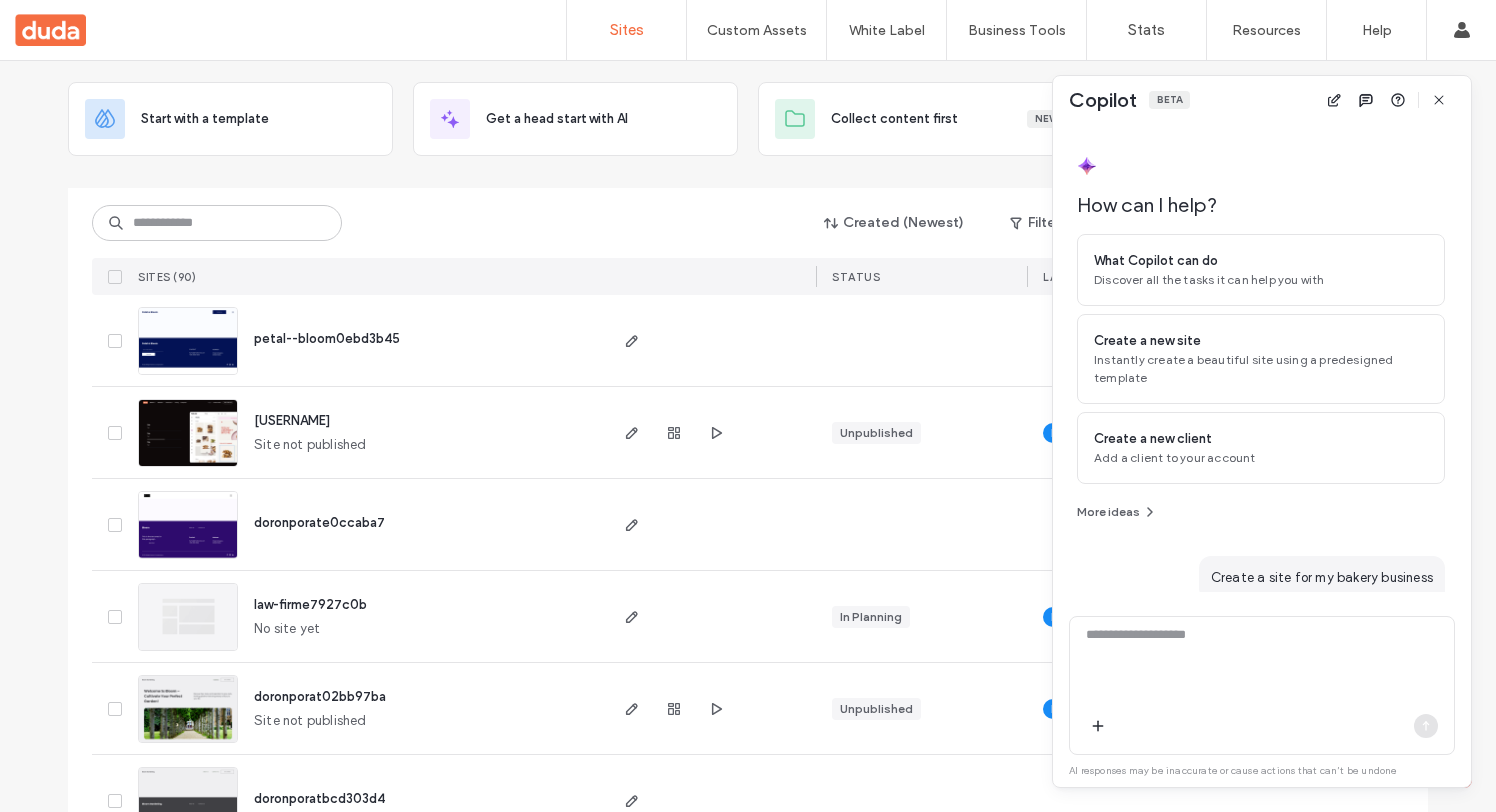 scroll, scrollTop: 88, scrollLeft: 0, axis: vertical 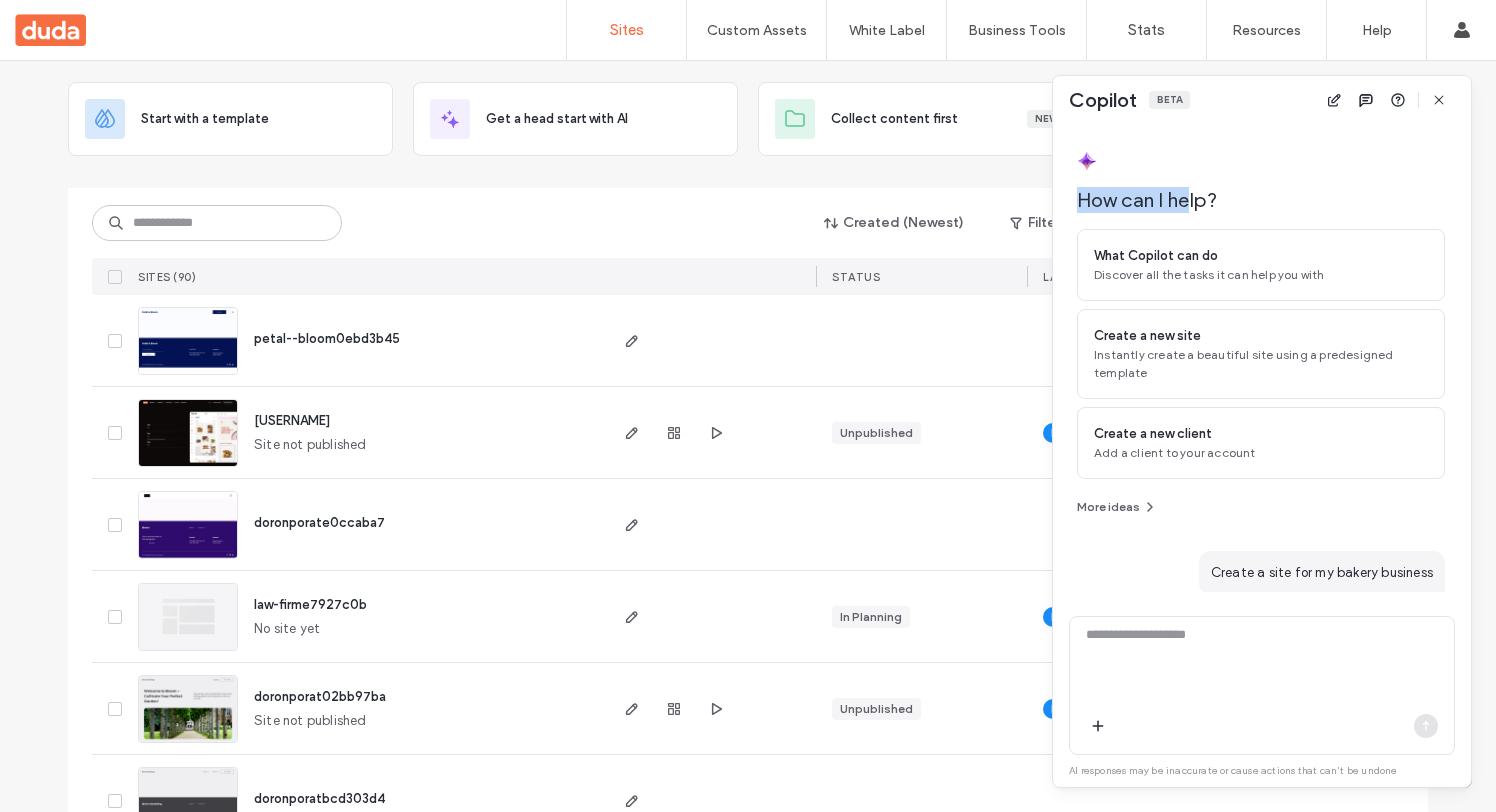 drag, startPoint x: 1189, startPoint y: 124, endPoint x: 1260, endPoint y: 140, distance: 72.780495 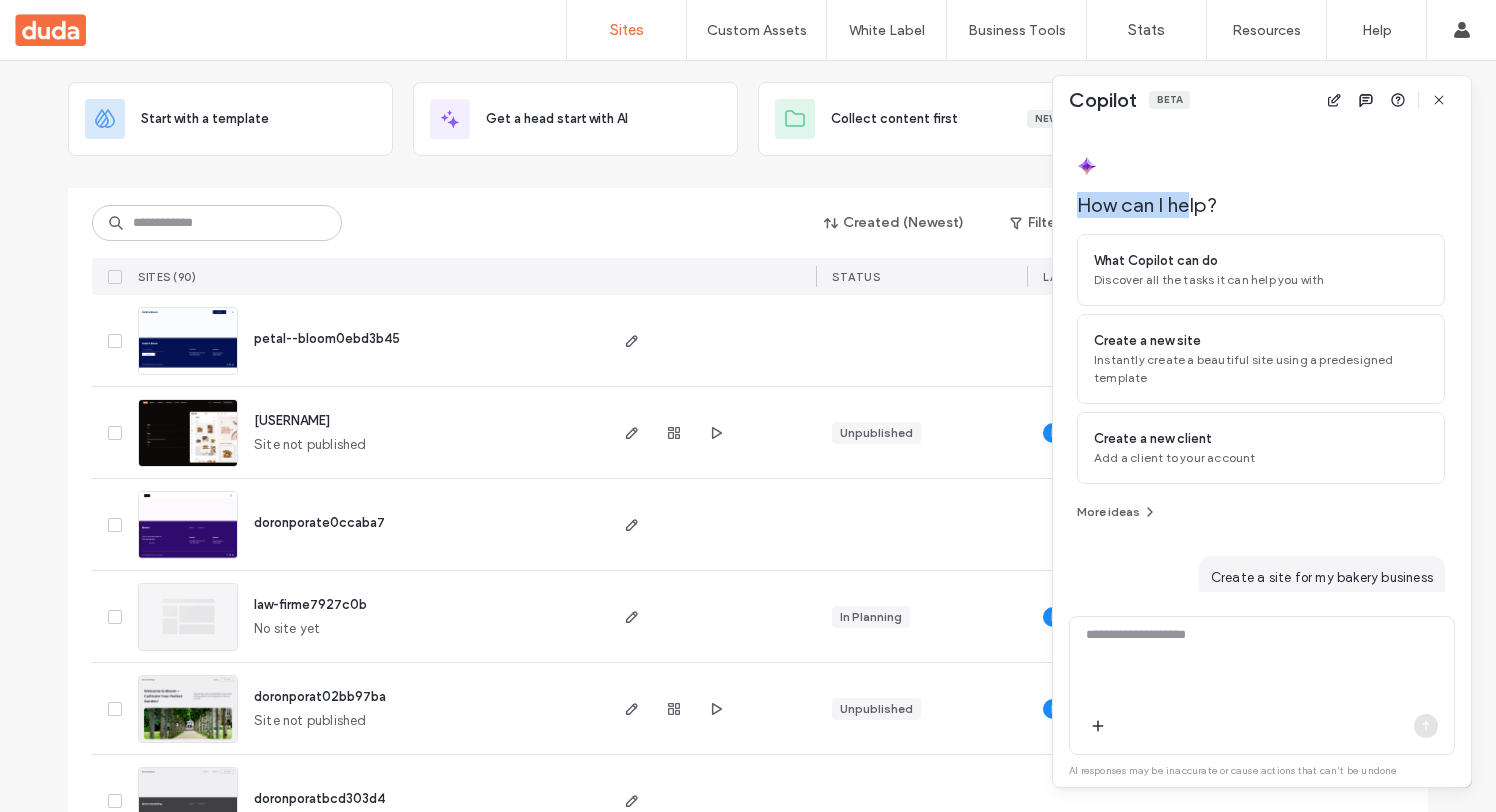 click on "How can I help? What Copilot can do Discover all the tasks it can help you with Create a new site Instantly create a beautiful site using a predesigned template Create a new client Add a client to your account More ideas" at bounding box center [1261, 340] 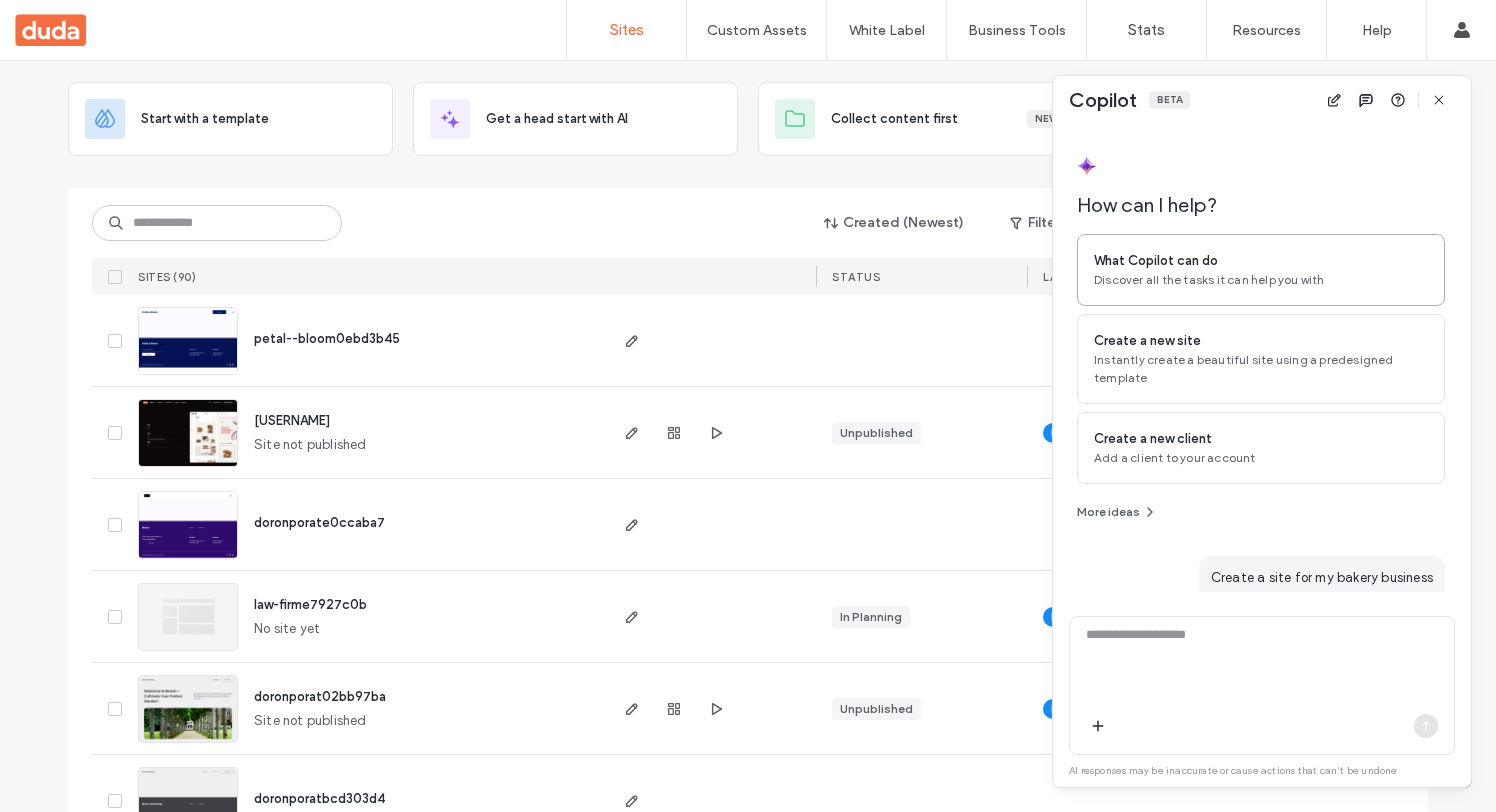 scroll, scrollTop: 88, scrollLeft: 0, axis: vertical 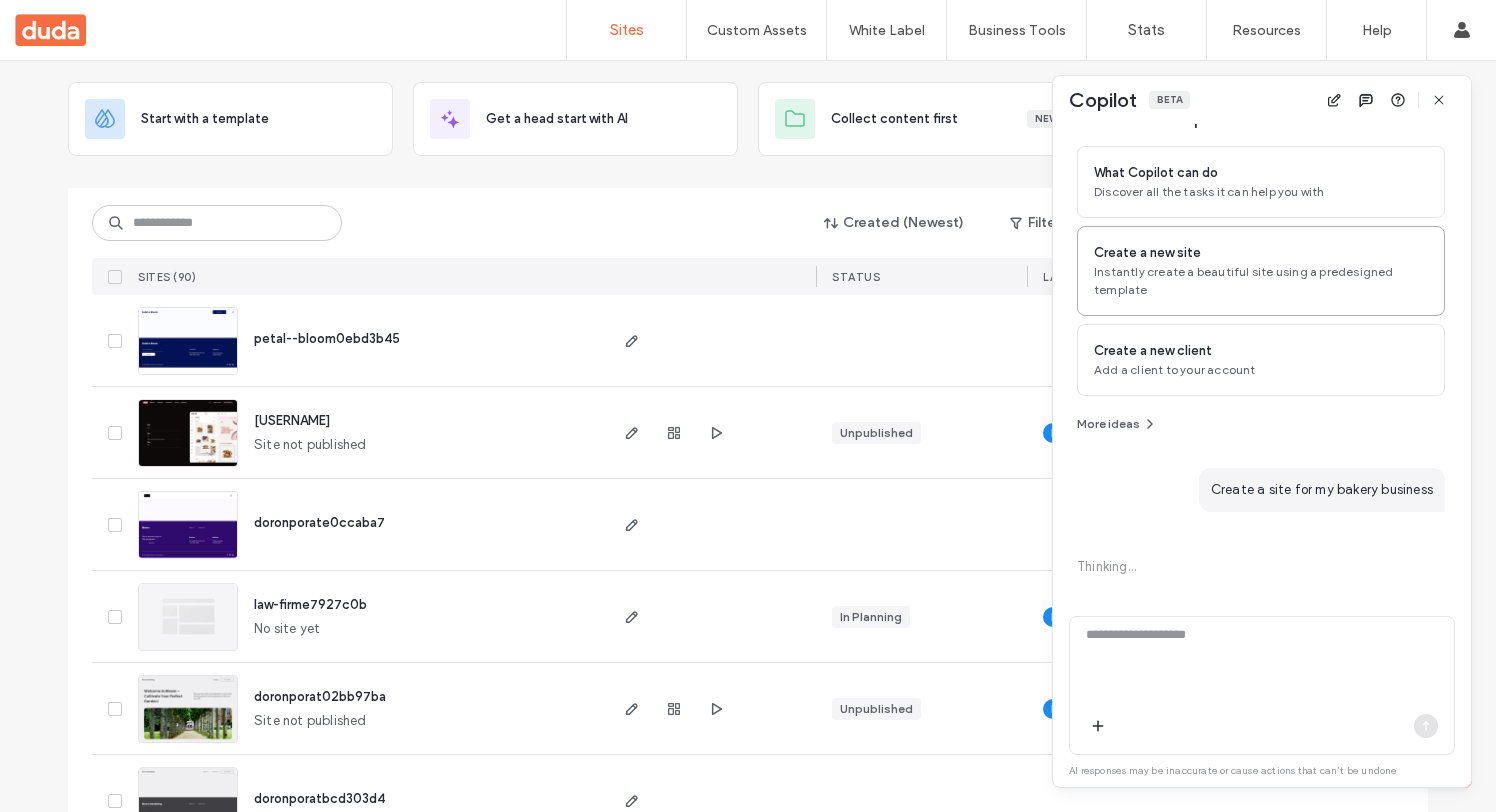 click on "Instantly create a beautiful site using a predesigned template" at bounding box center [1261, 281] 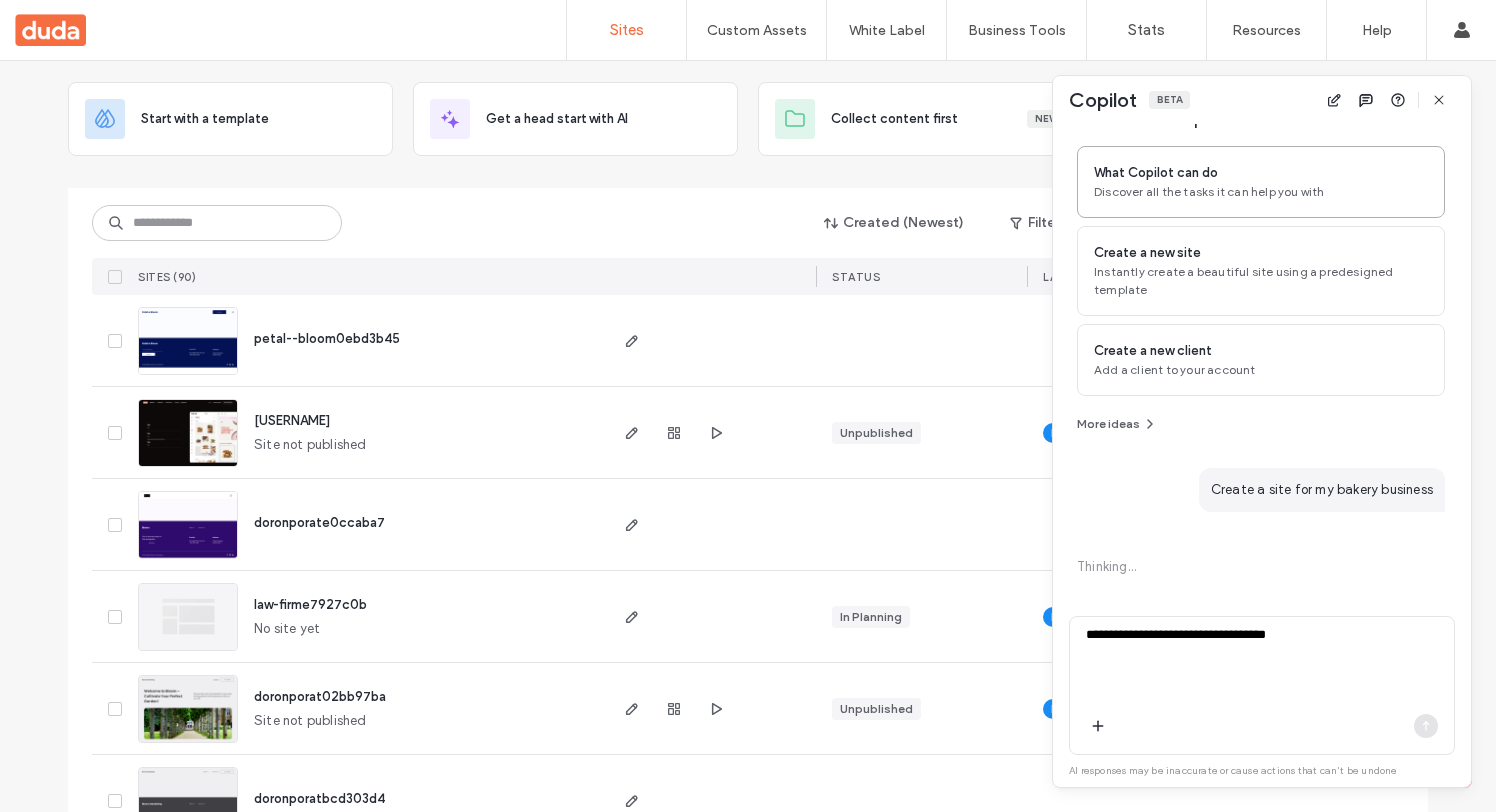 click on "What Copilot can do Discover all the tasks it can help you with" at bounding box center (1261, 182) 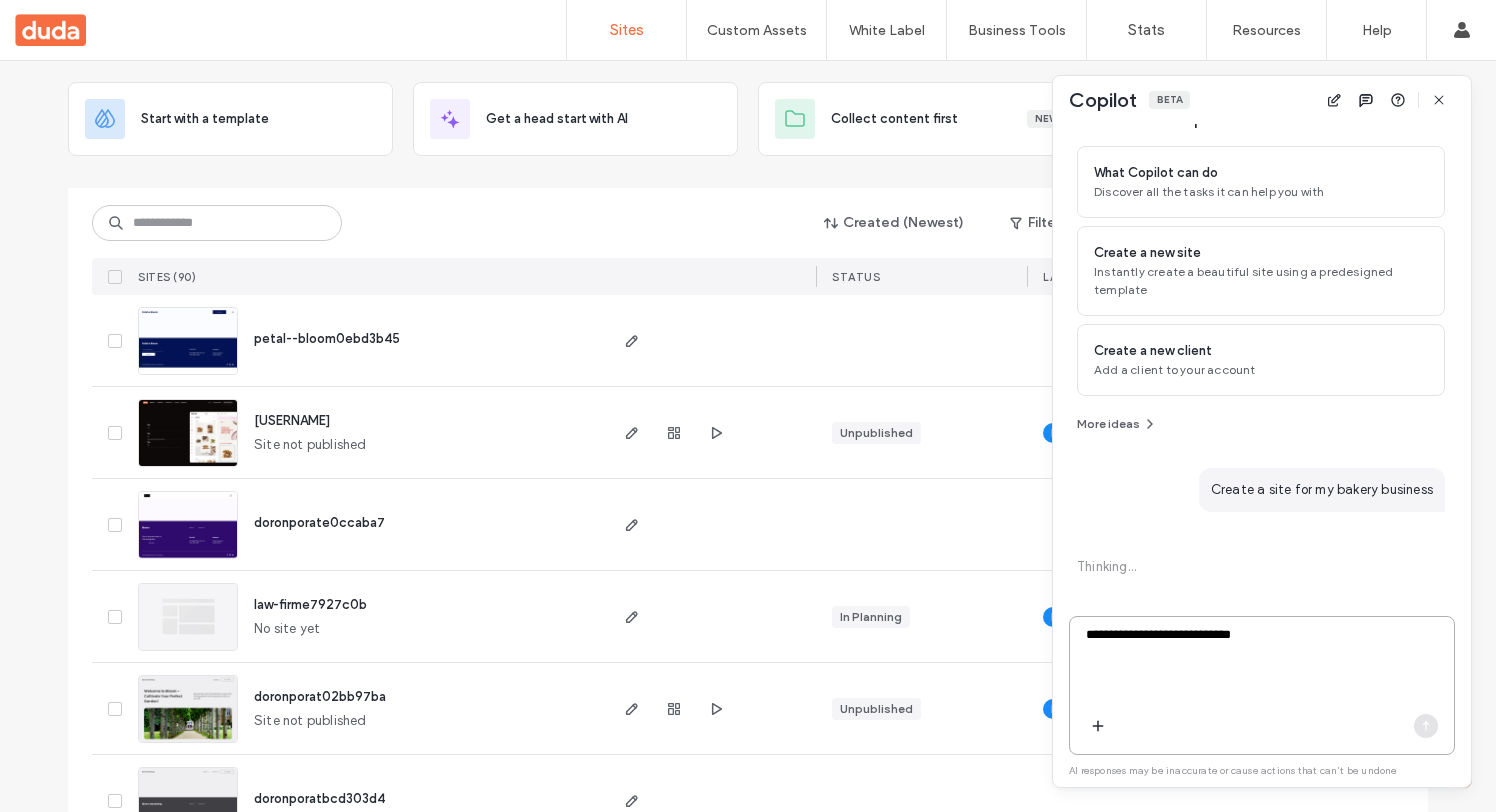click on "**********" at bounding box center (1262, 664) 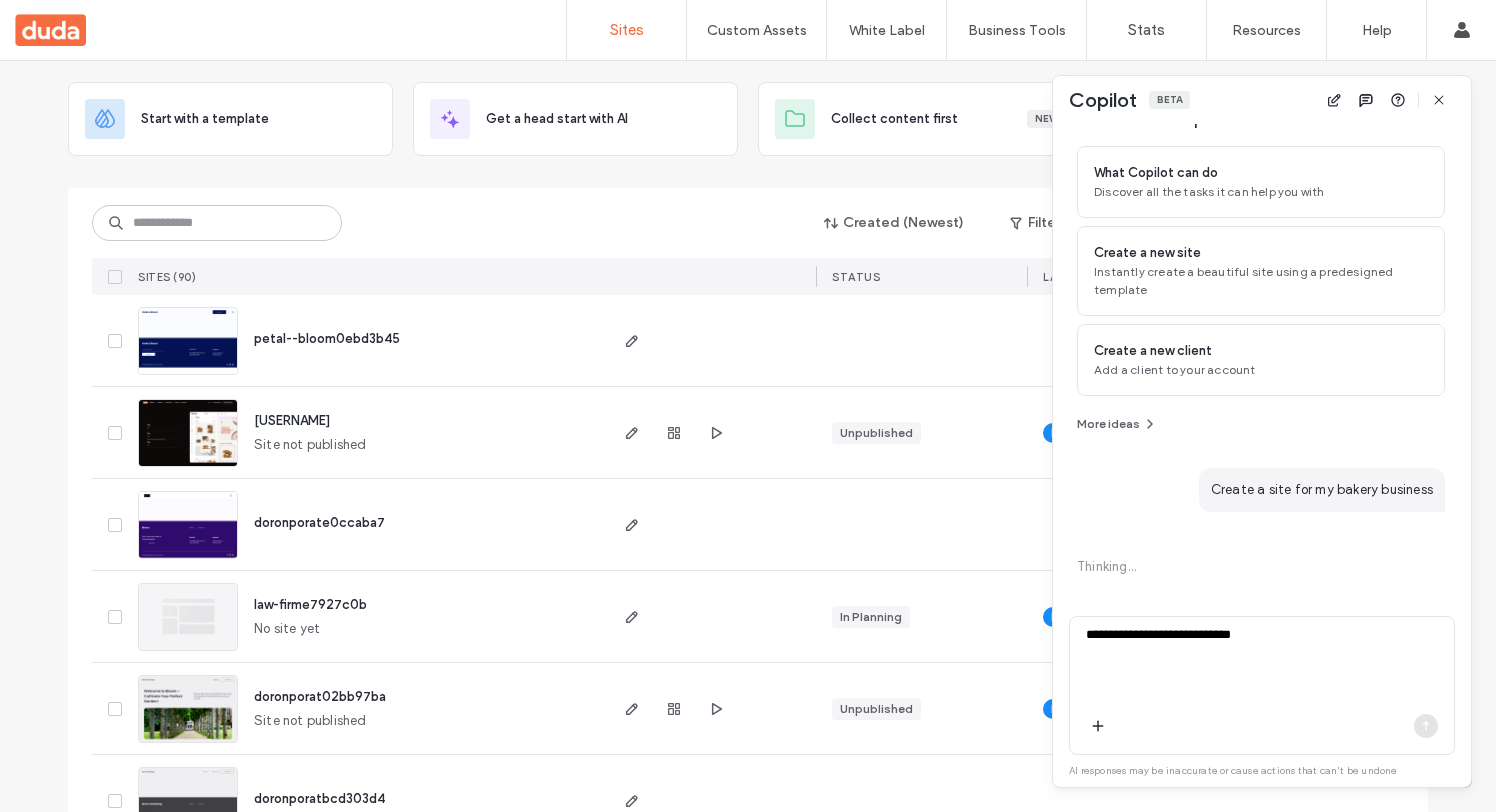 click on "Thinking..." at bounding box center [1261, 567] 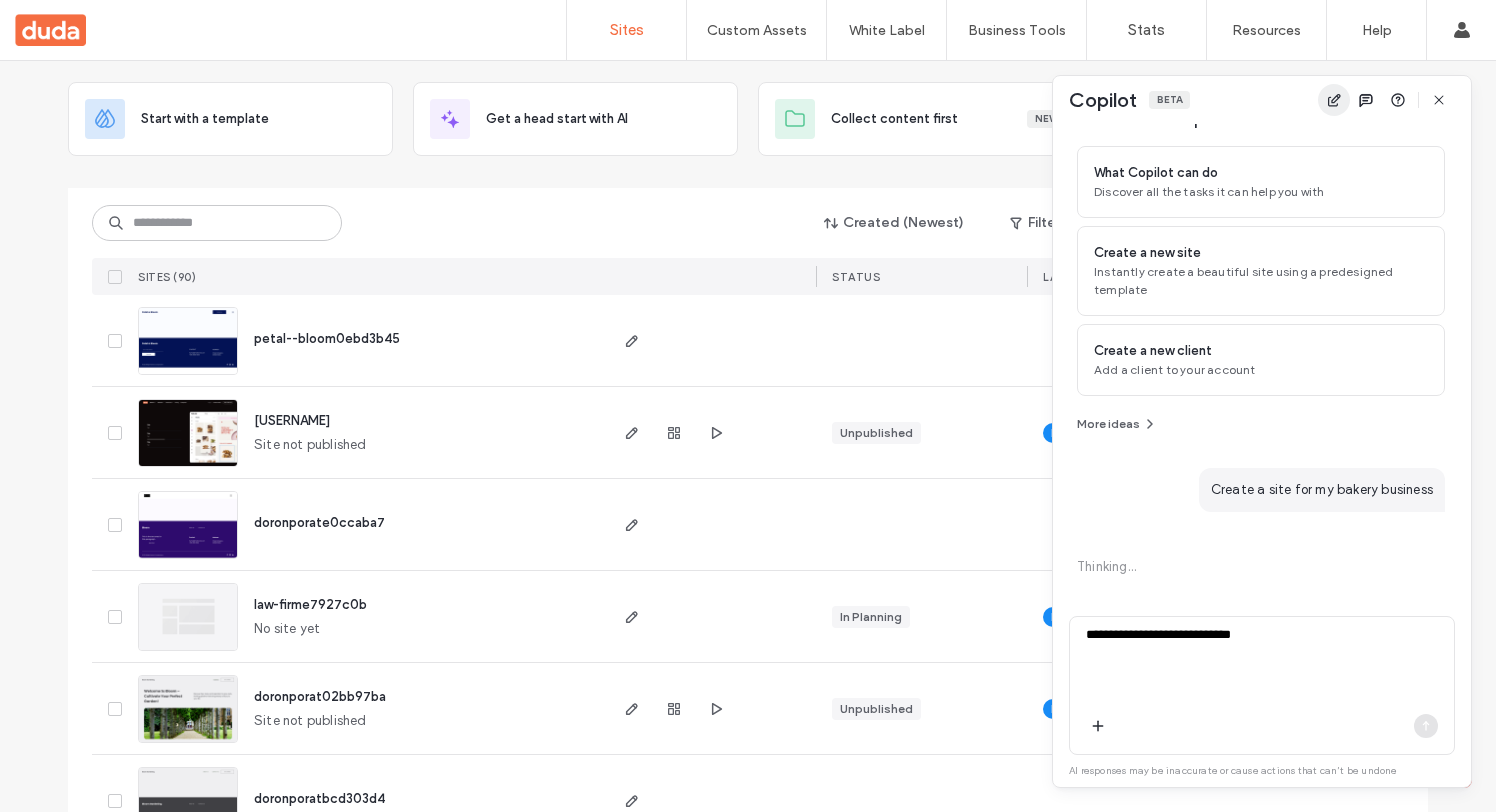 click at bounding box center [1334, 100] 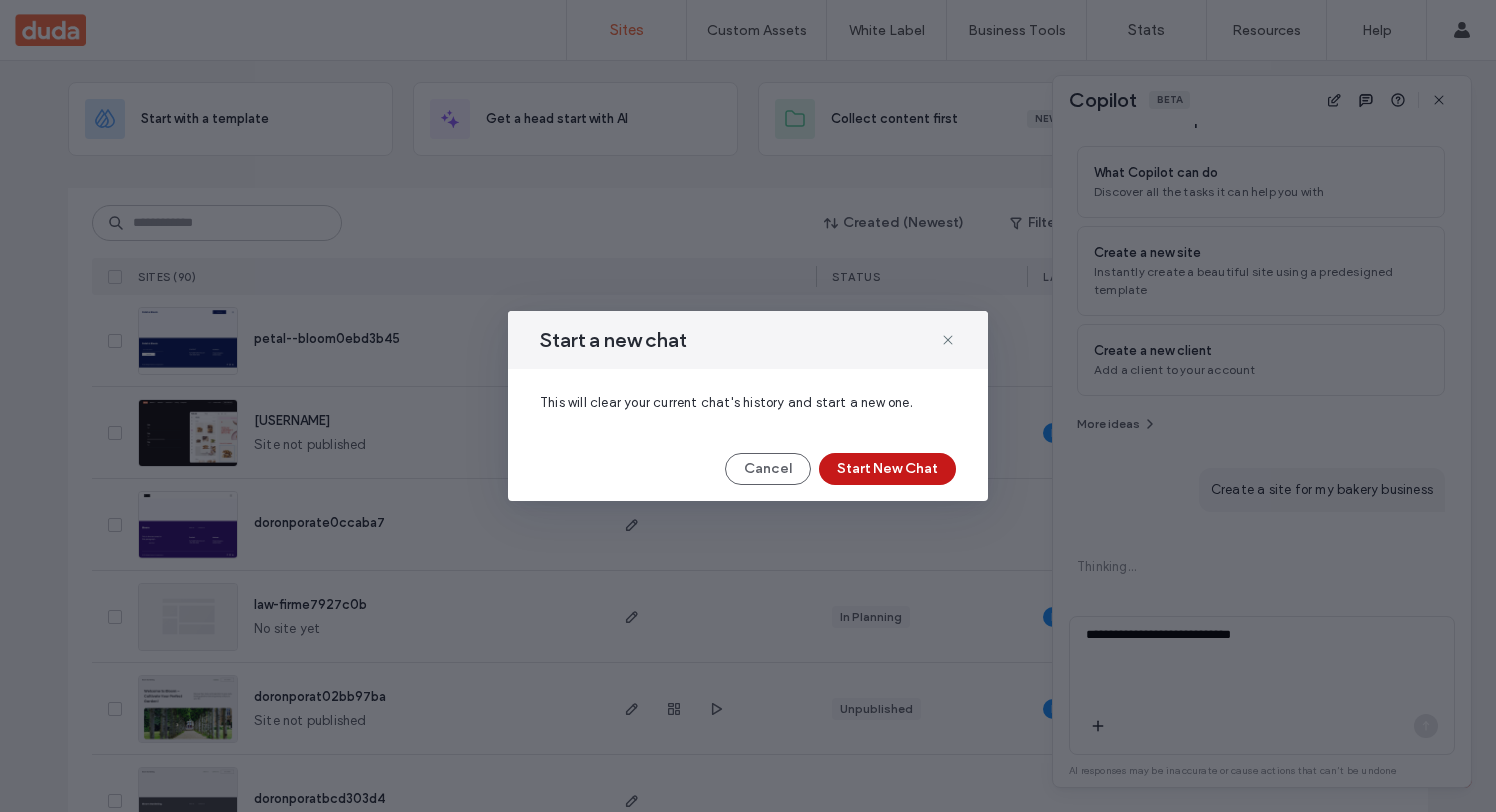 click on "Start New Chat" at bounding box center (887, 469) 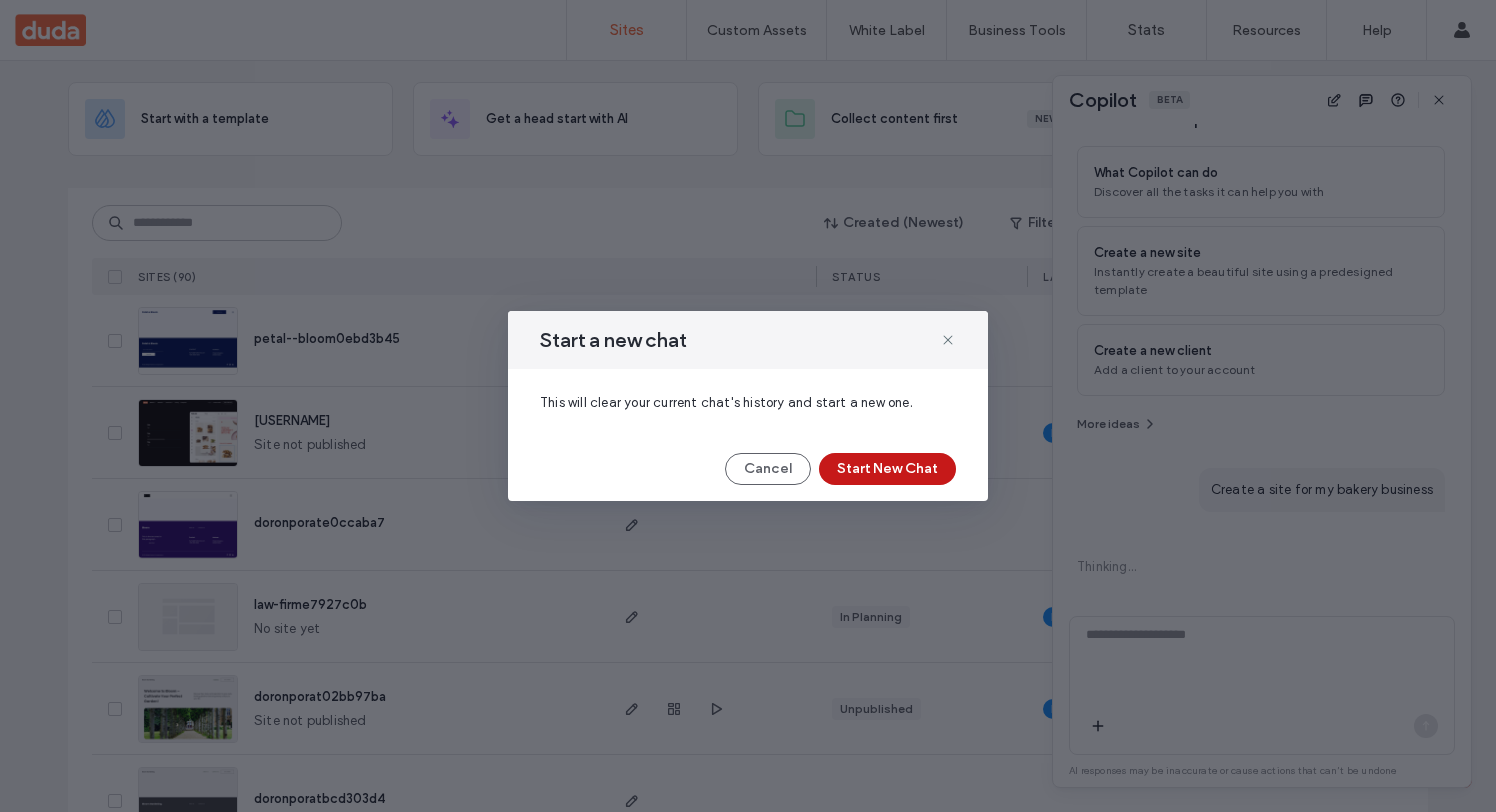 scroll, scrollTop: 0, scrollLeft: 0, axis: both 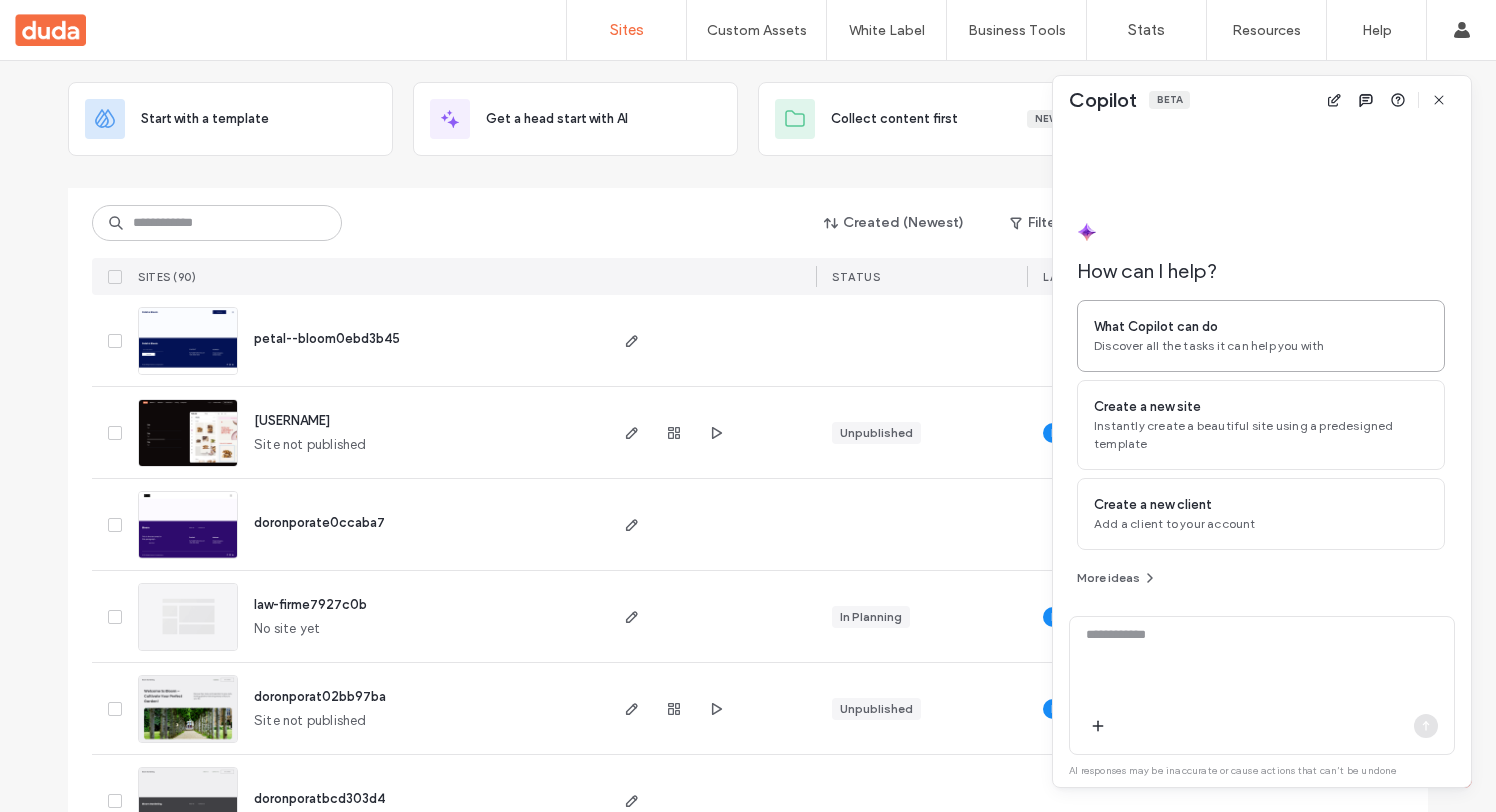click on "Discover all the tasks it can help you with" at bounding box center [1261, 346] 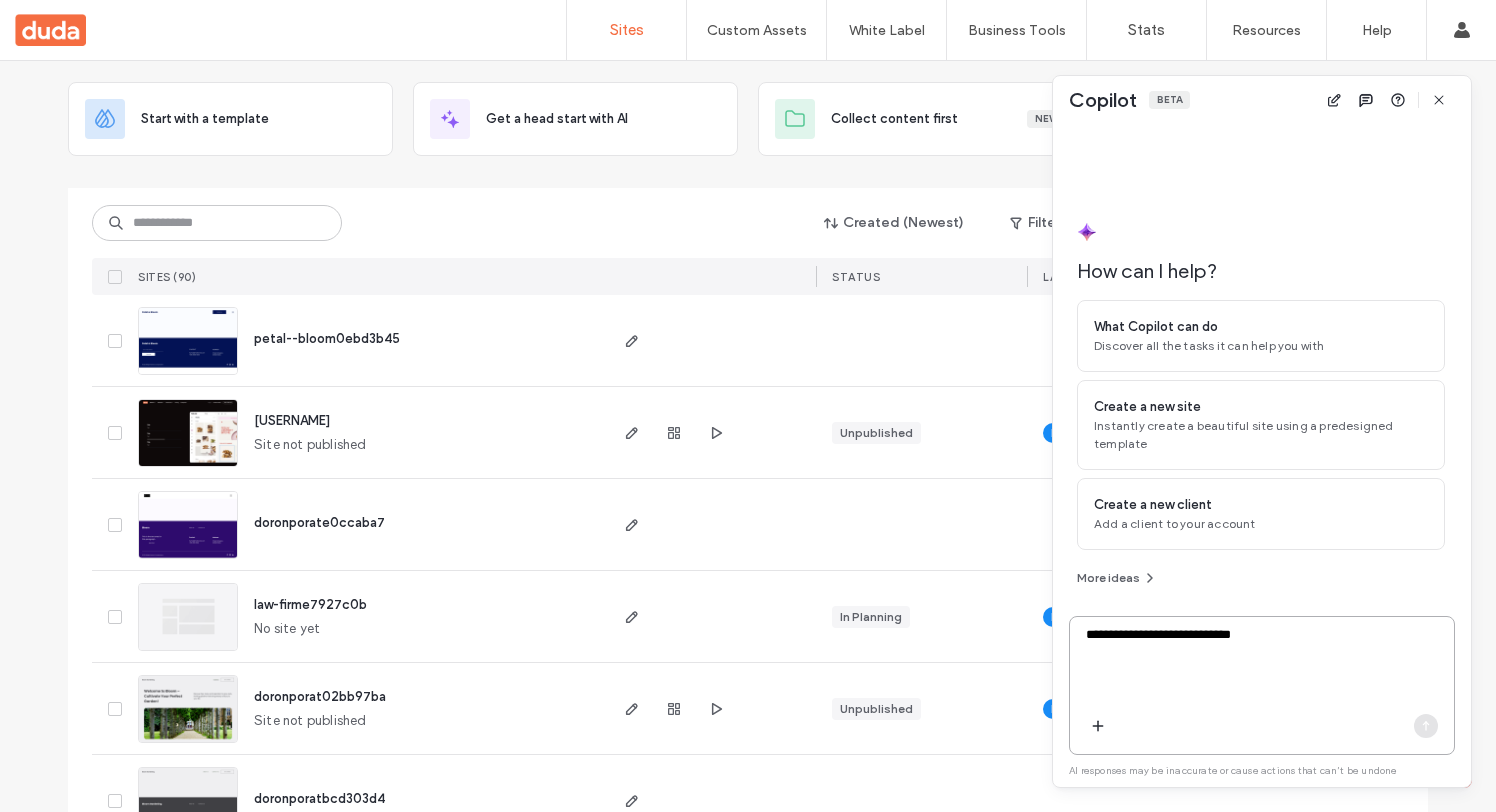 click on "**********" at bounding box center (1262, 664) 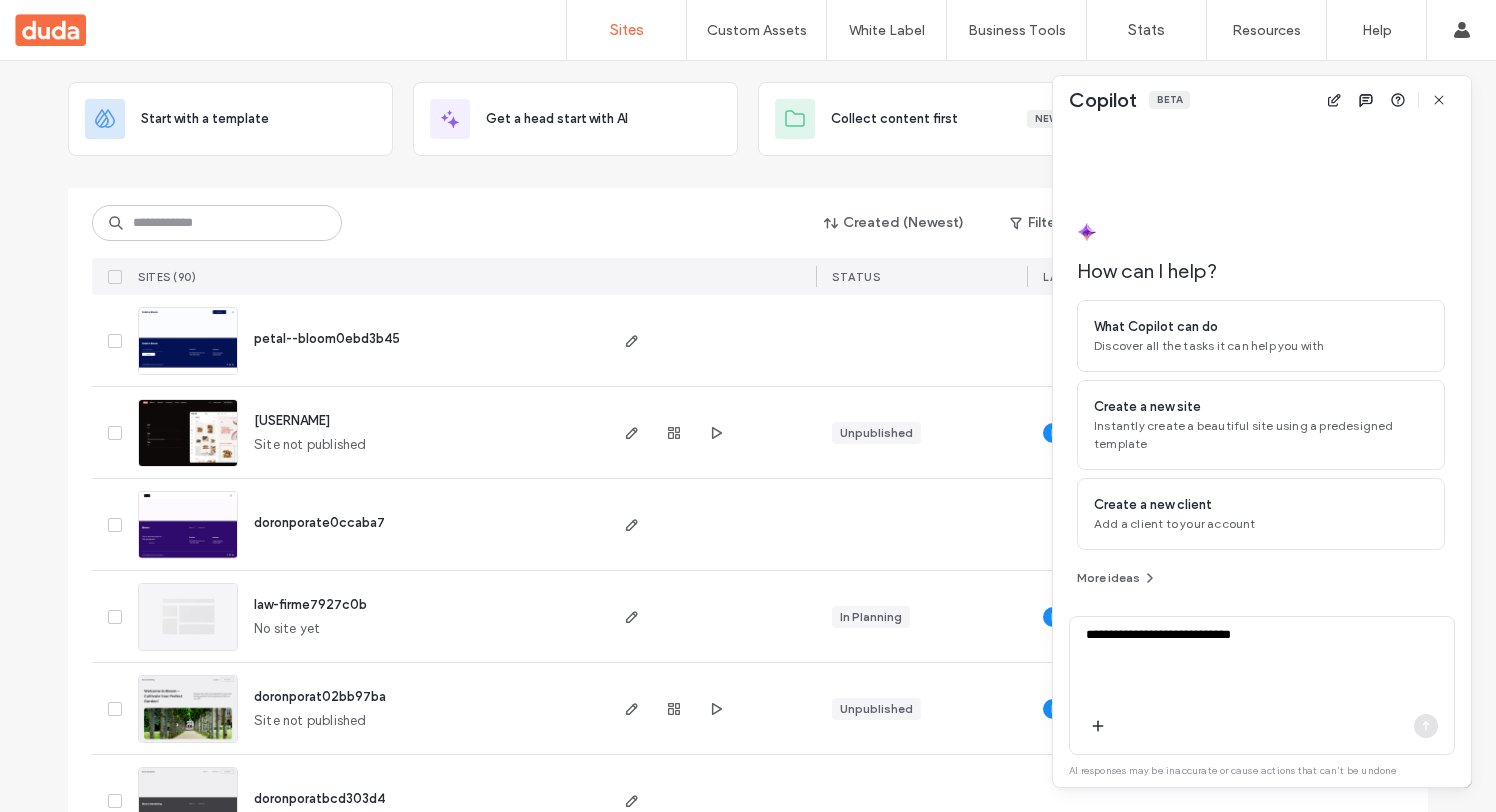 click at bounding box center [1426, 726] 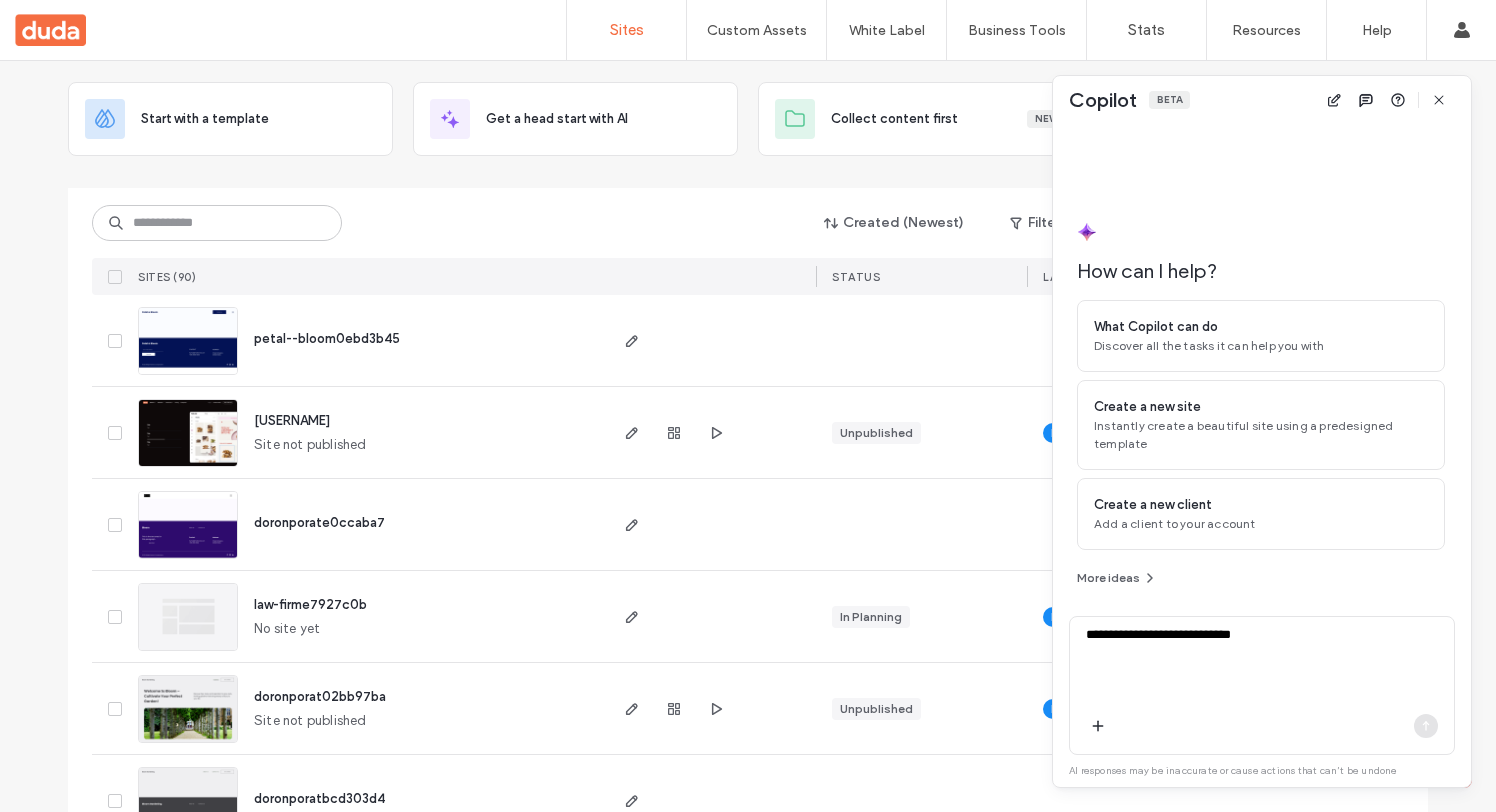 click on "How can I help?" at bounding box center (1261, 271) 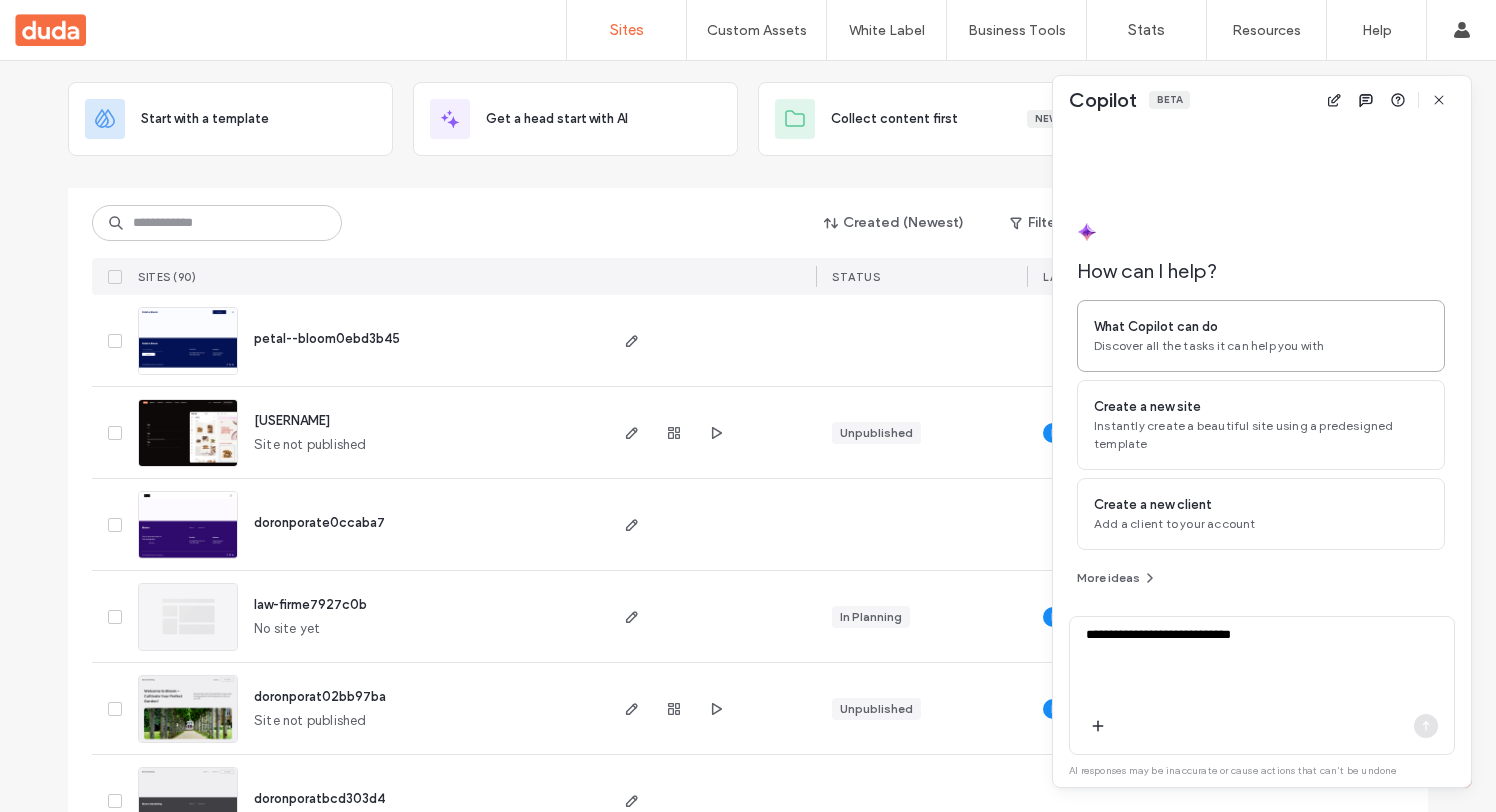click on "Discover all the tasks it can help you with" at bounding box center [1261, 346] 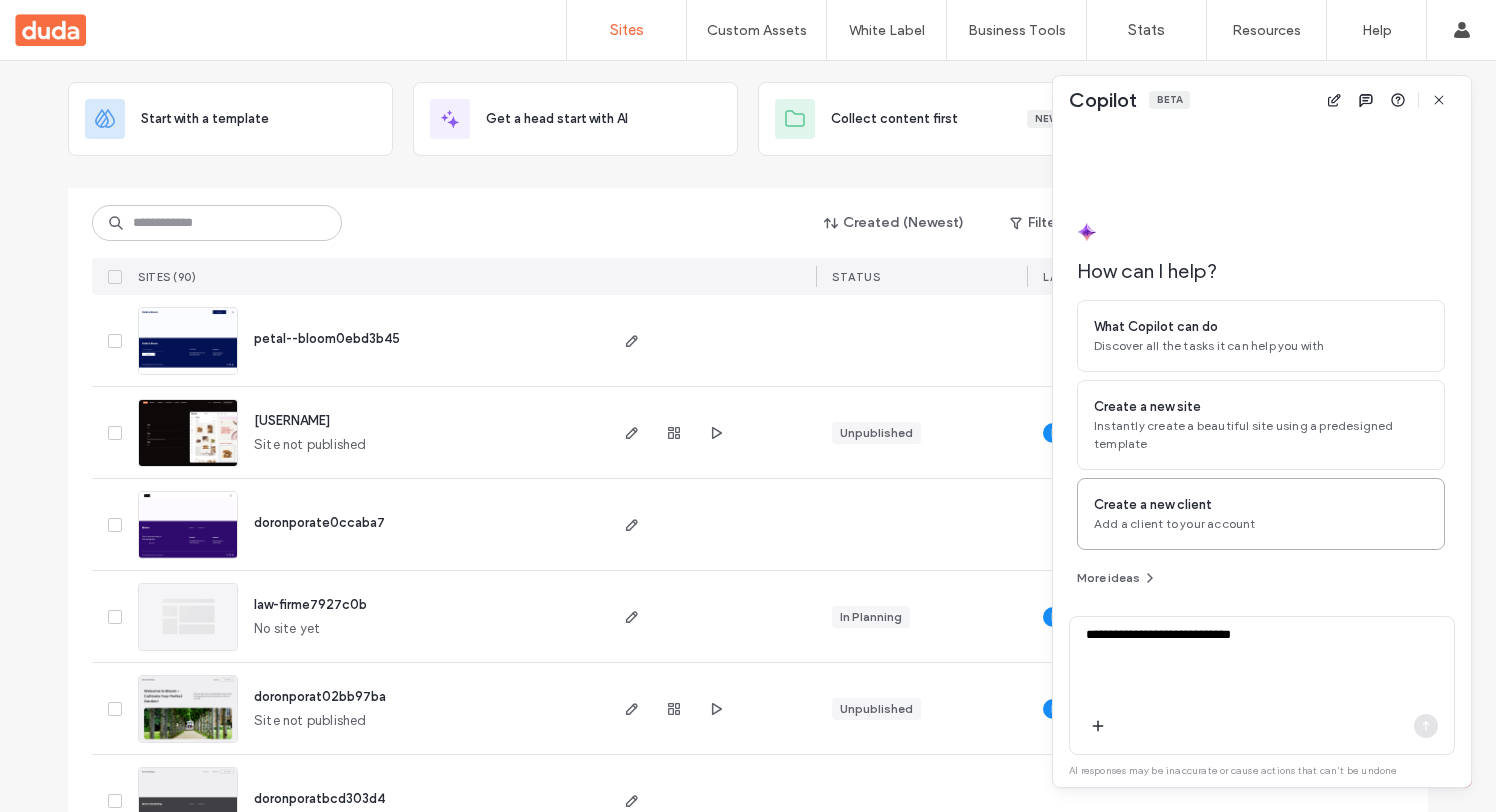 click on "Create a new client Add a client to your account" at bounding box center [1261, 514] 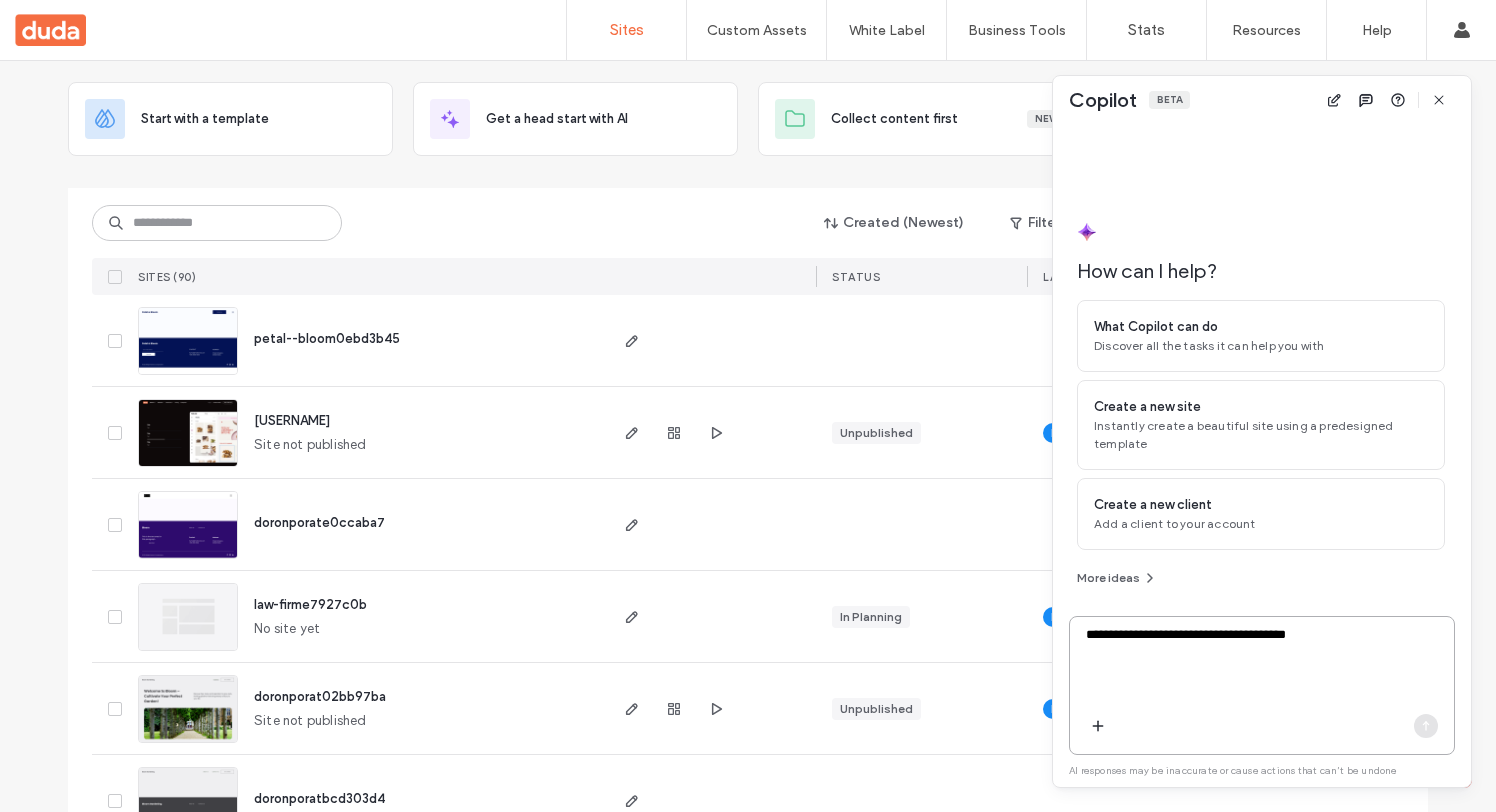 click on "**********" at bounding box center (1262, 664) 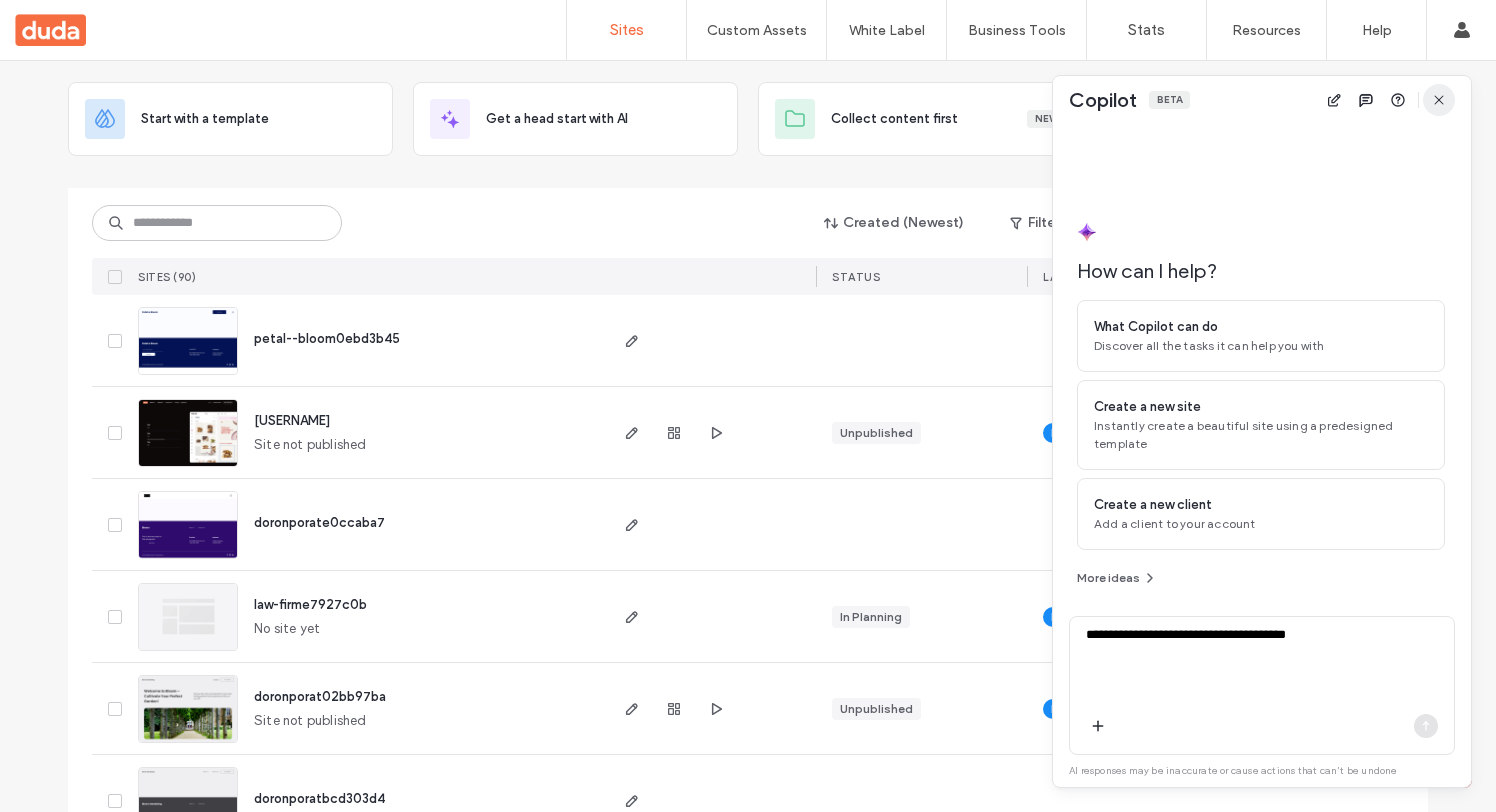 click at bounding box center (1439, 100) 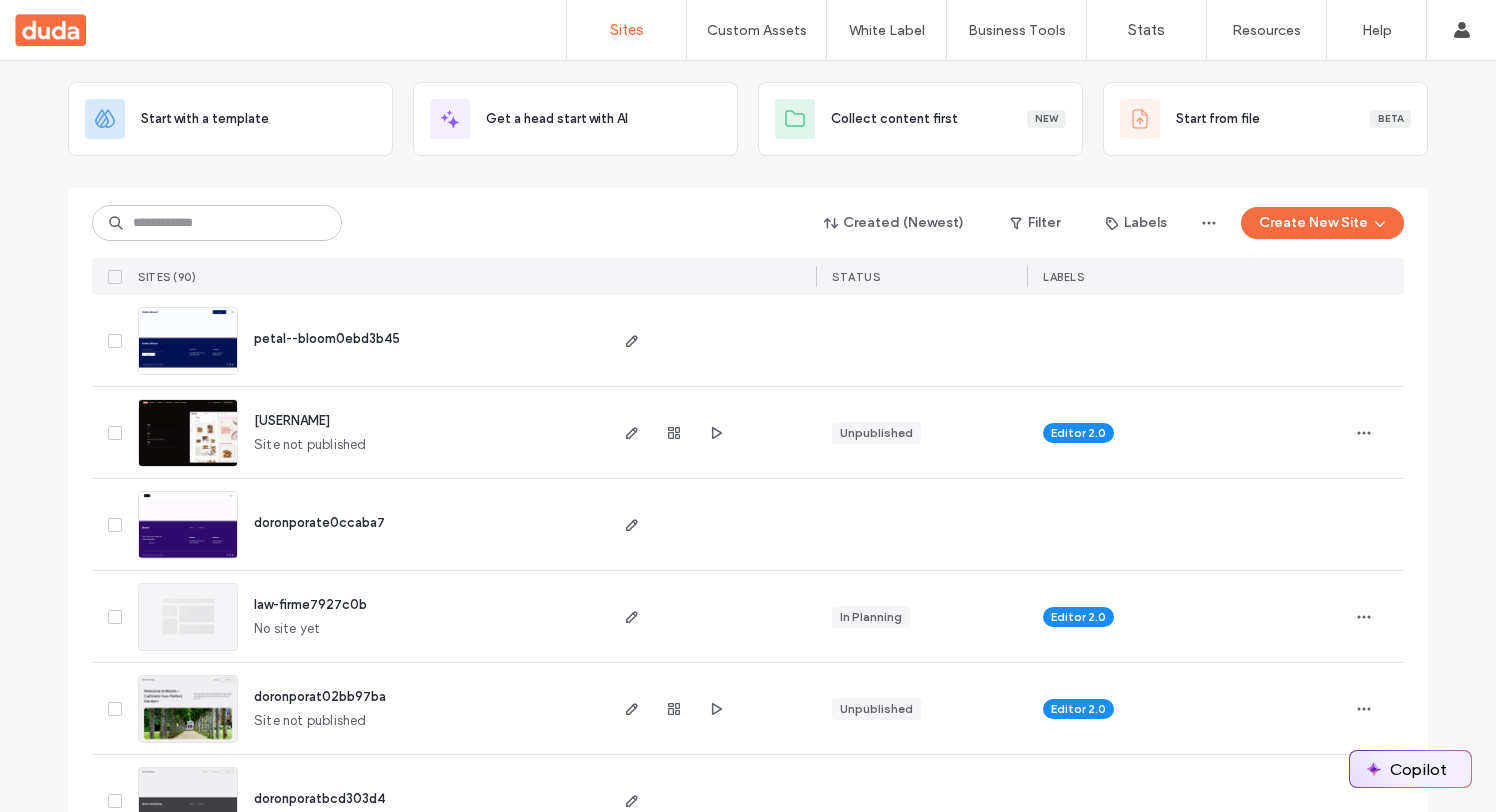 click on "Copilot" at bounding box center (1410, 769) 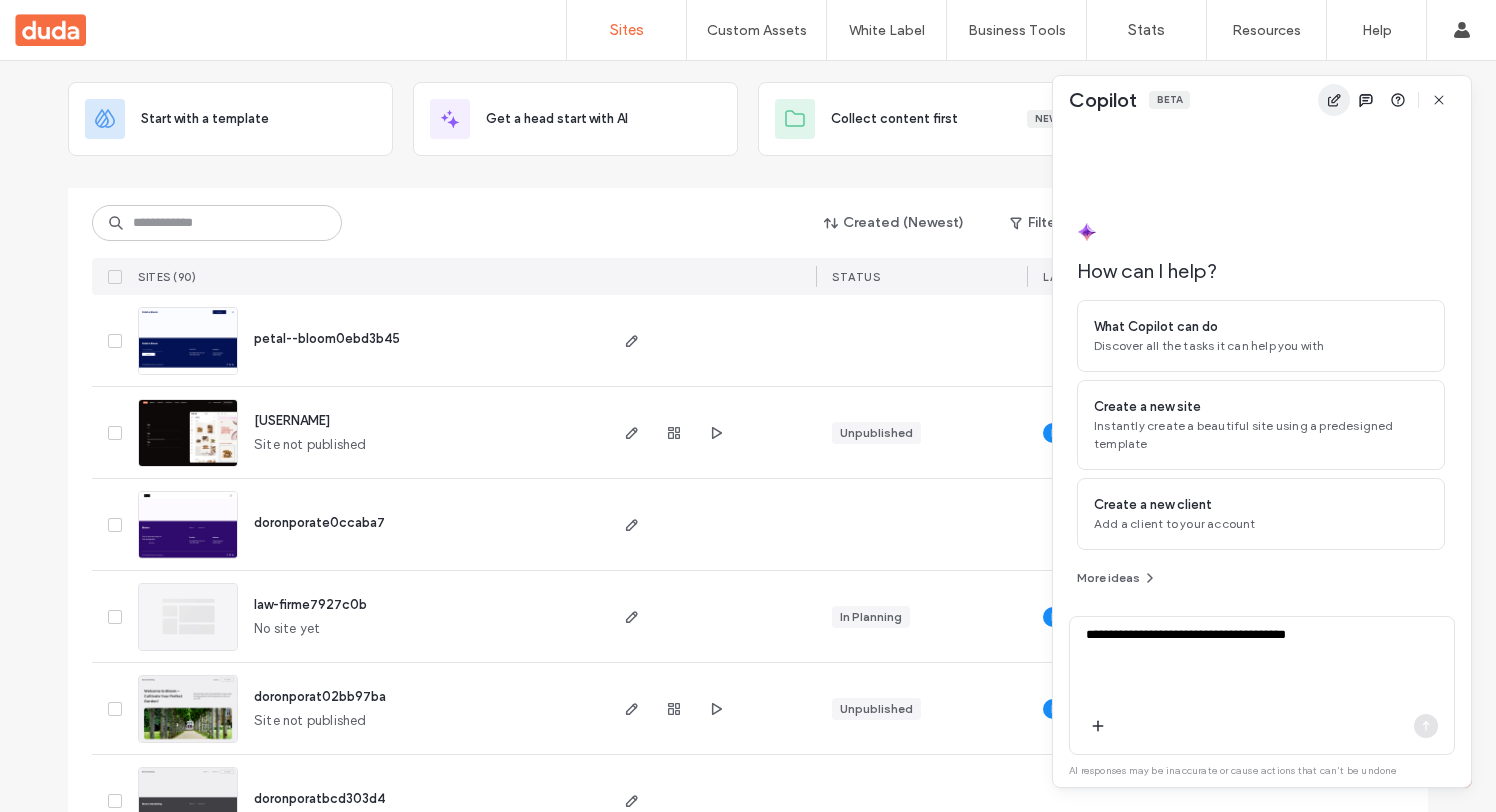click 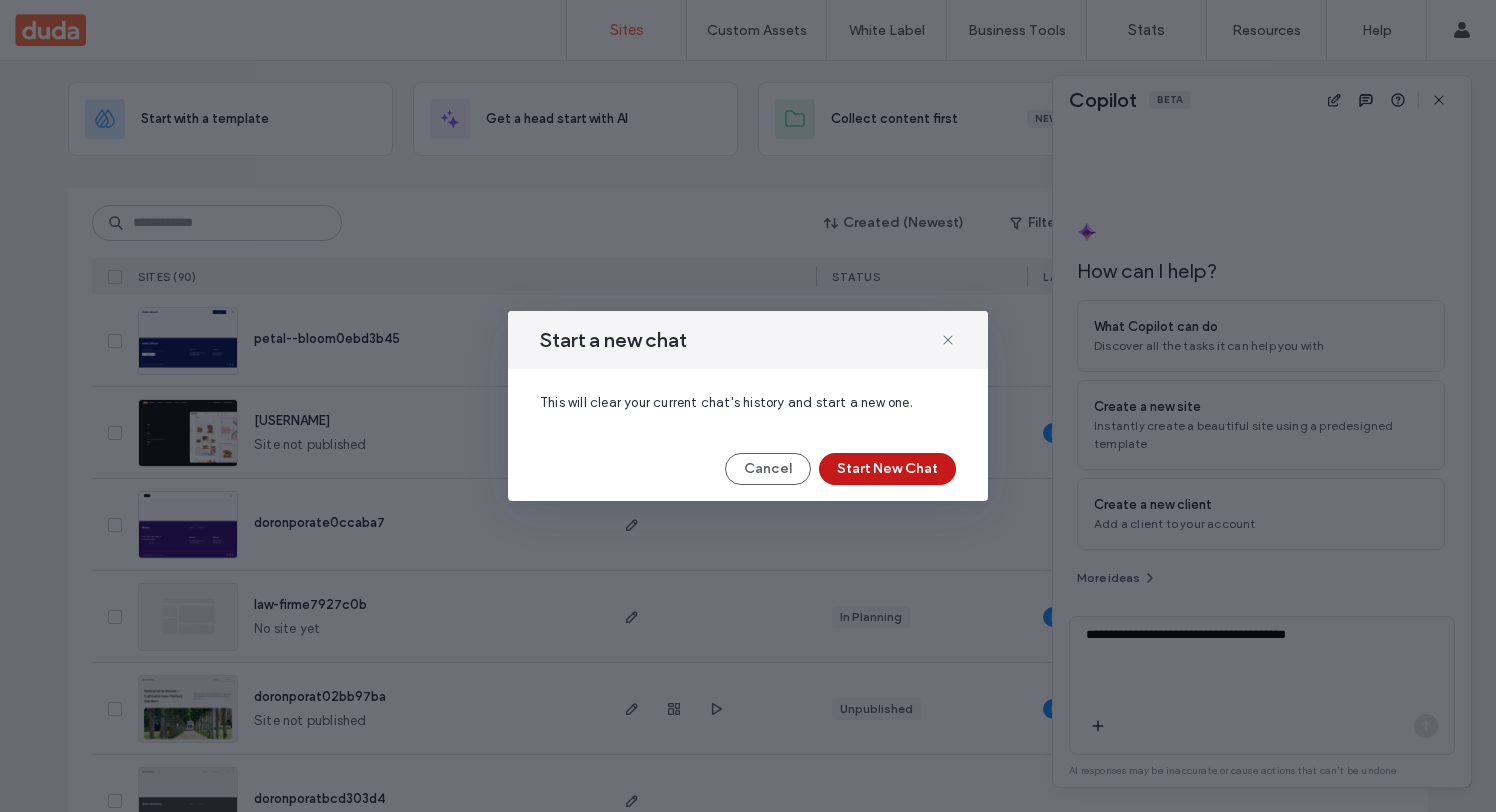 click on "Start New Chat" at bounding box center (887, 469) 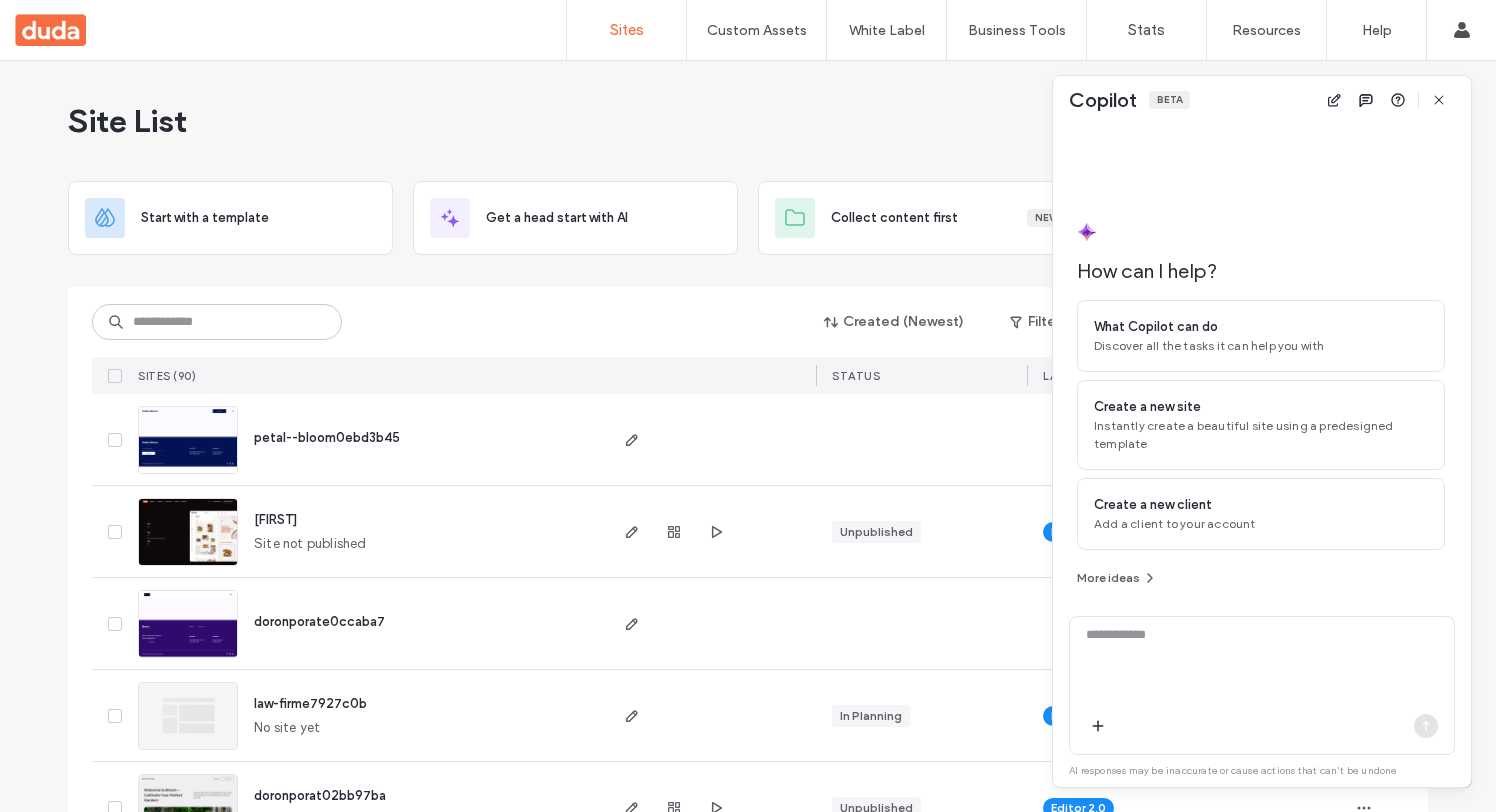 scroll, scrollTop: 0, scrollLeft: 0, axis: both 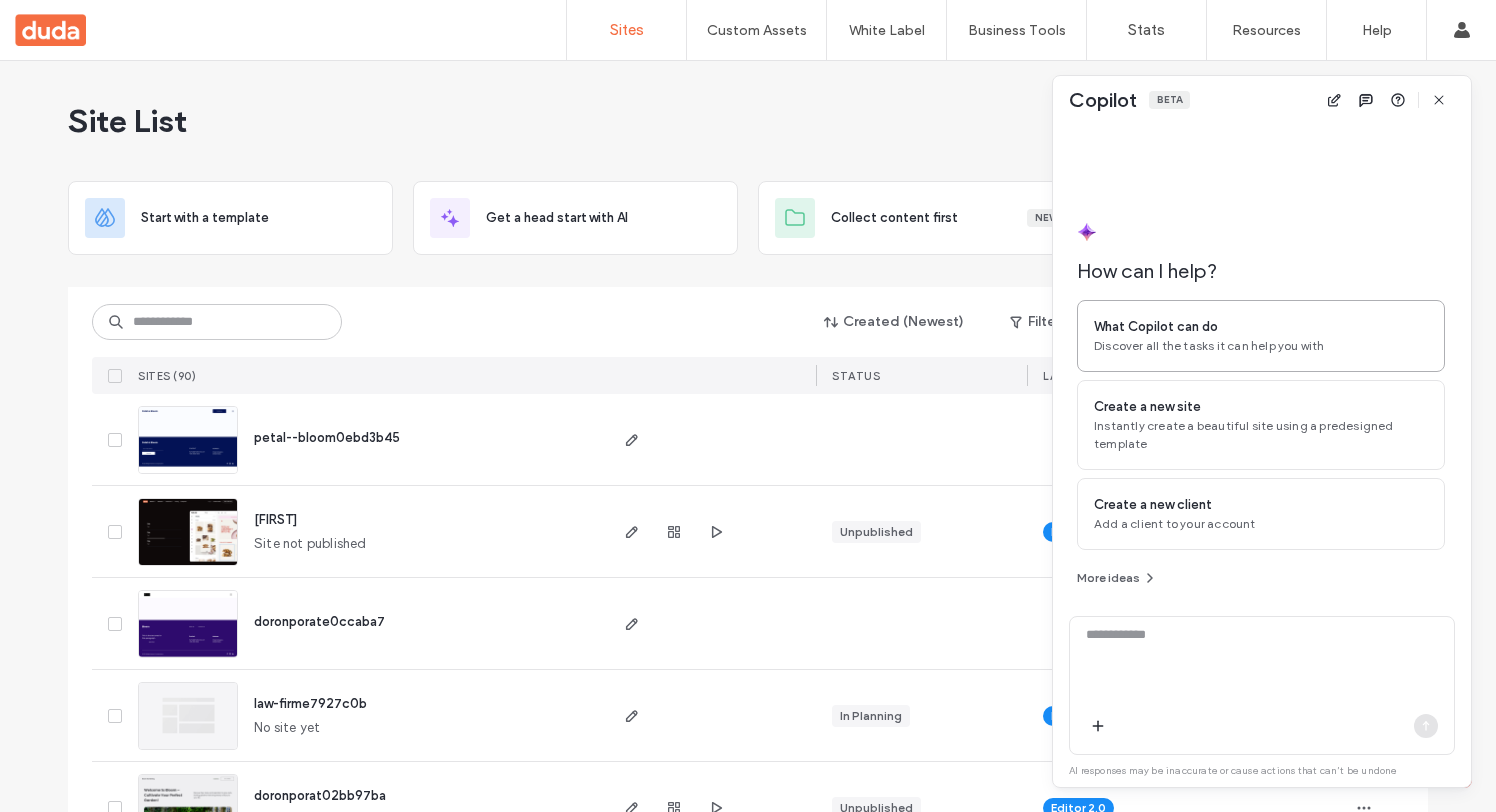 click on "What Copilot can do Discover all the tasks it can help you with" at bounding box center [1261, 336] 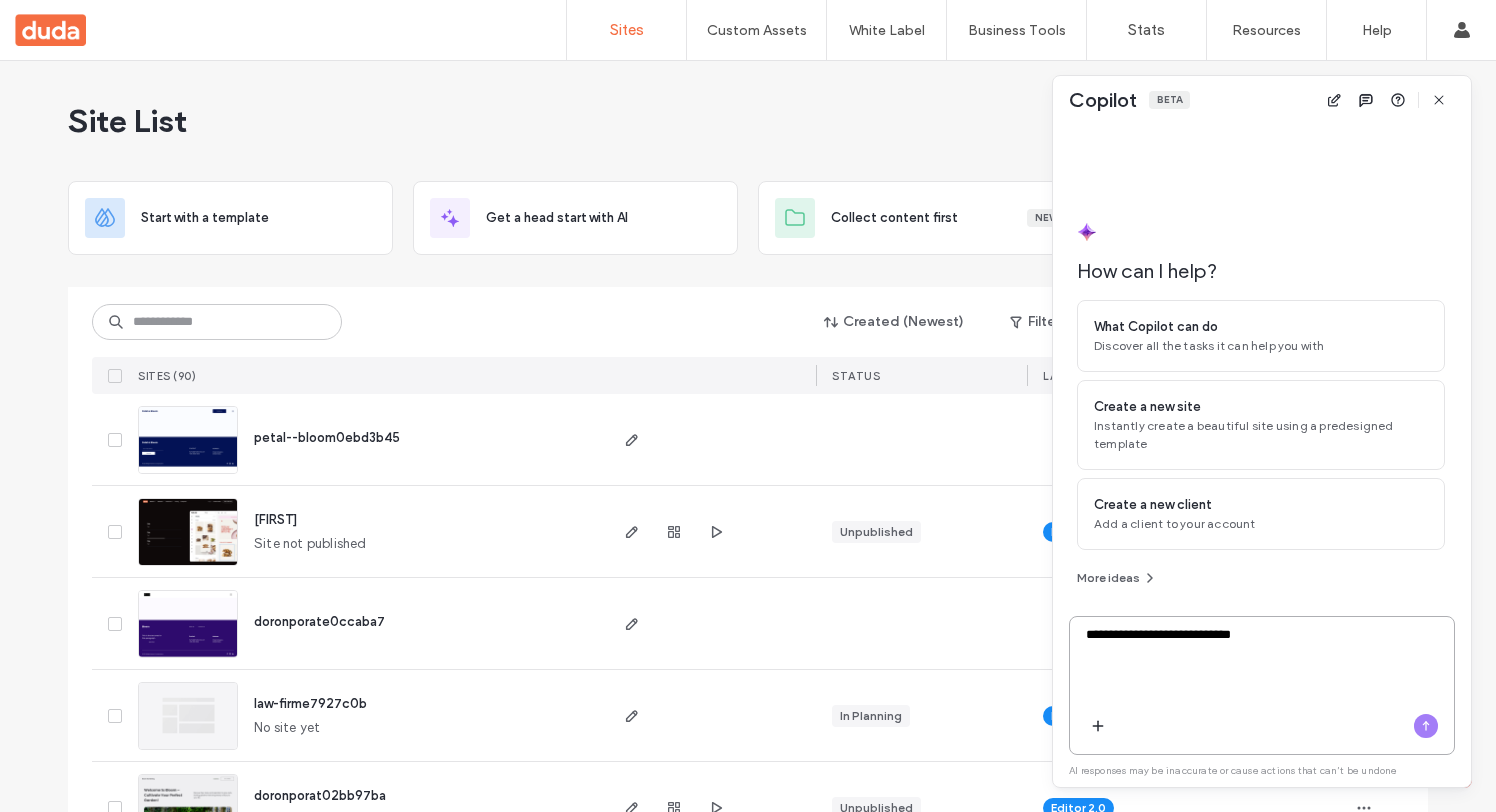 click 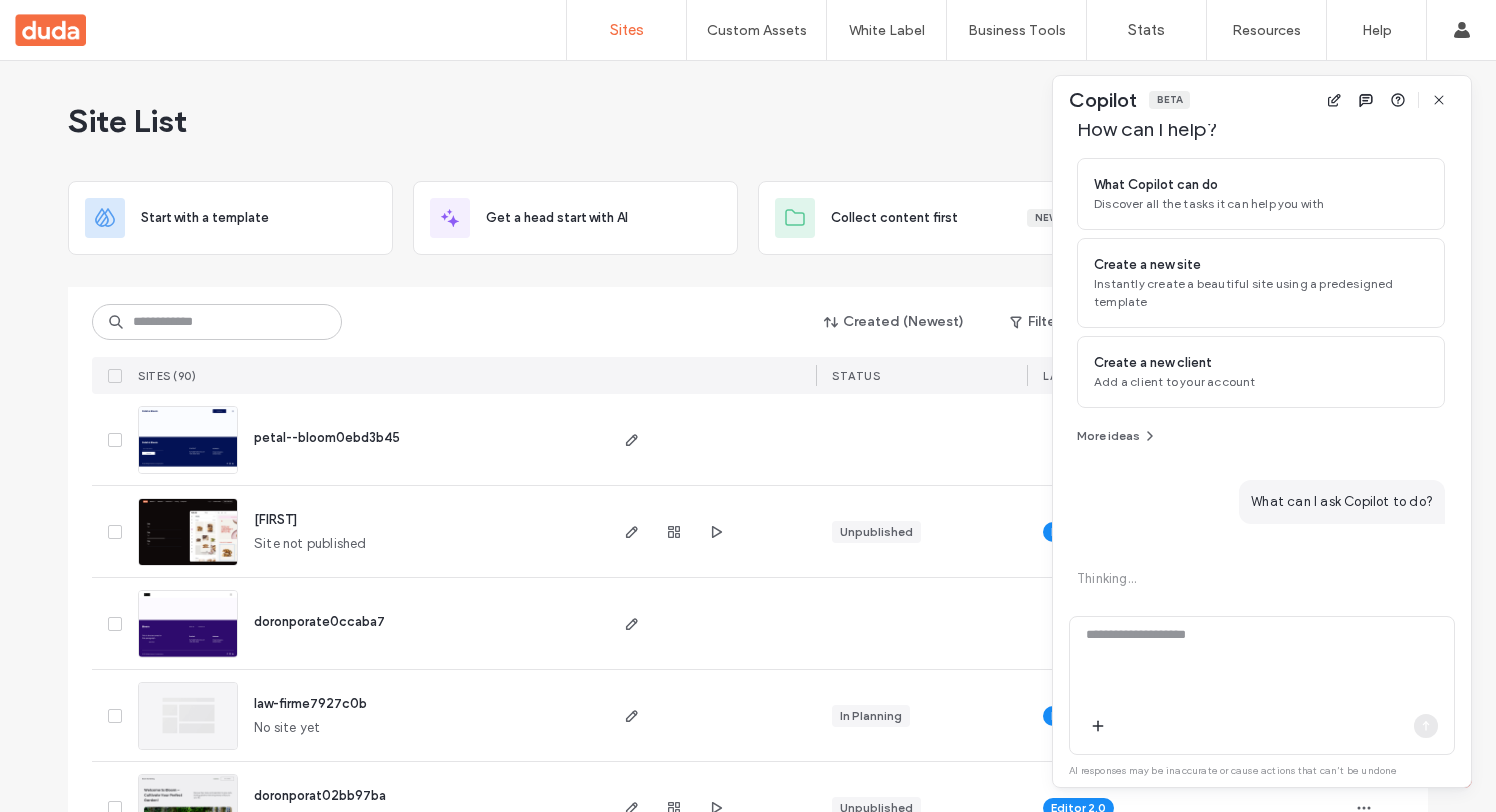 scroll, scrollTop: 86, scrollLeft: 0, axis: vertical 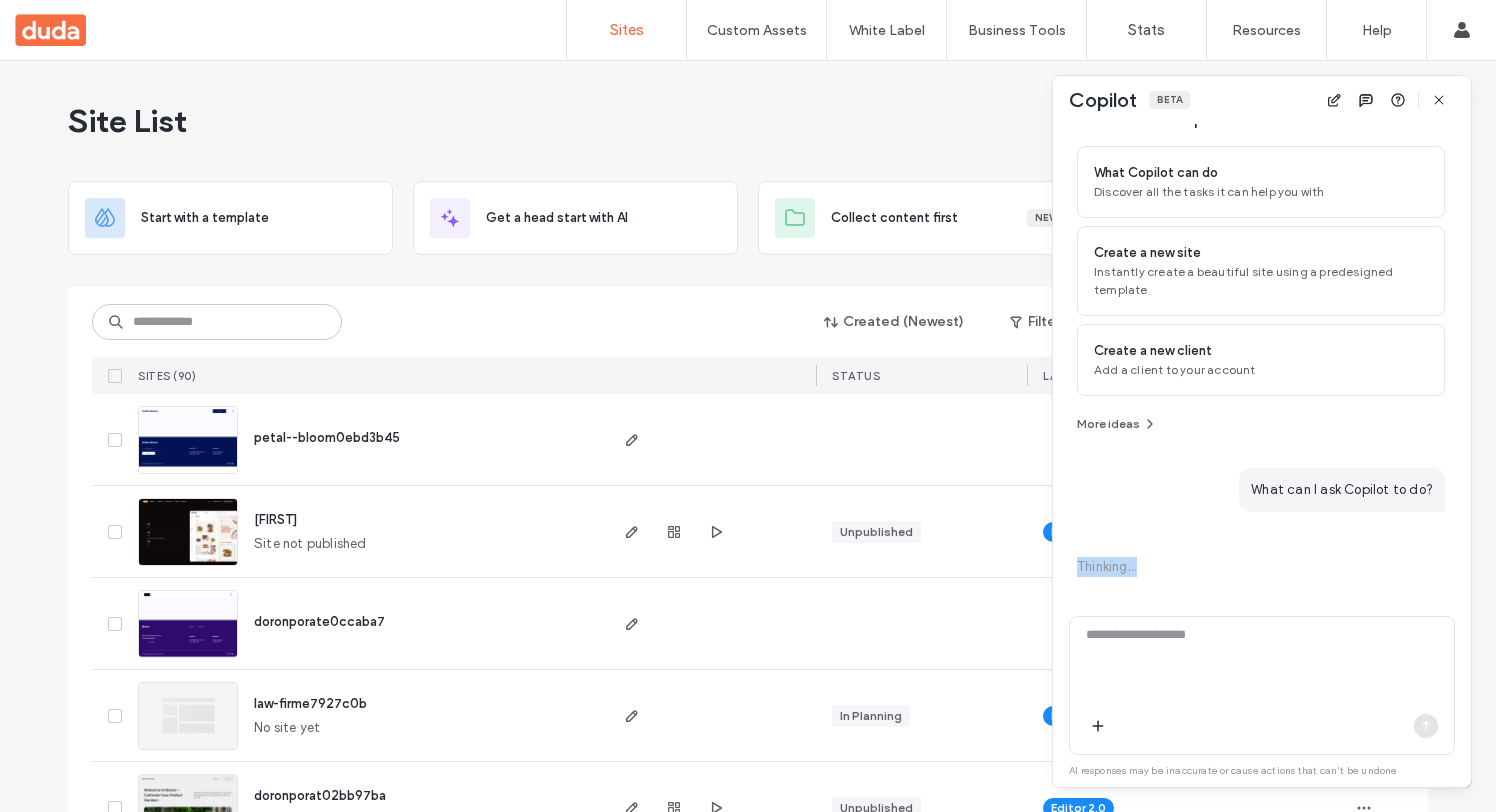 drag, startPoint x: 1075, startPoint y: 566, endPoint x: 1176, endPoint y: 568, distance: 101.0198 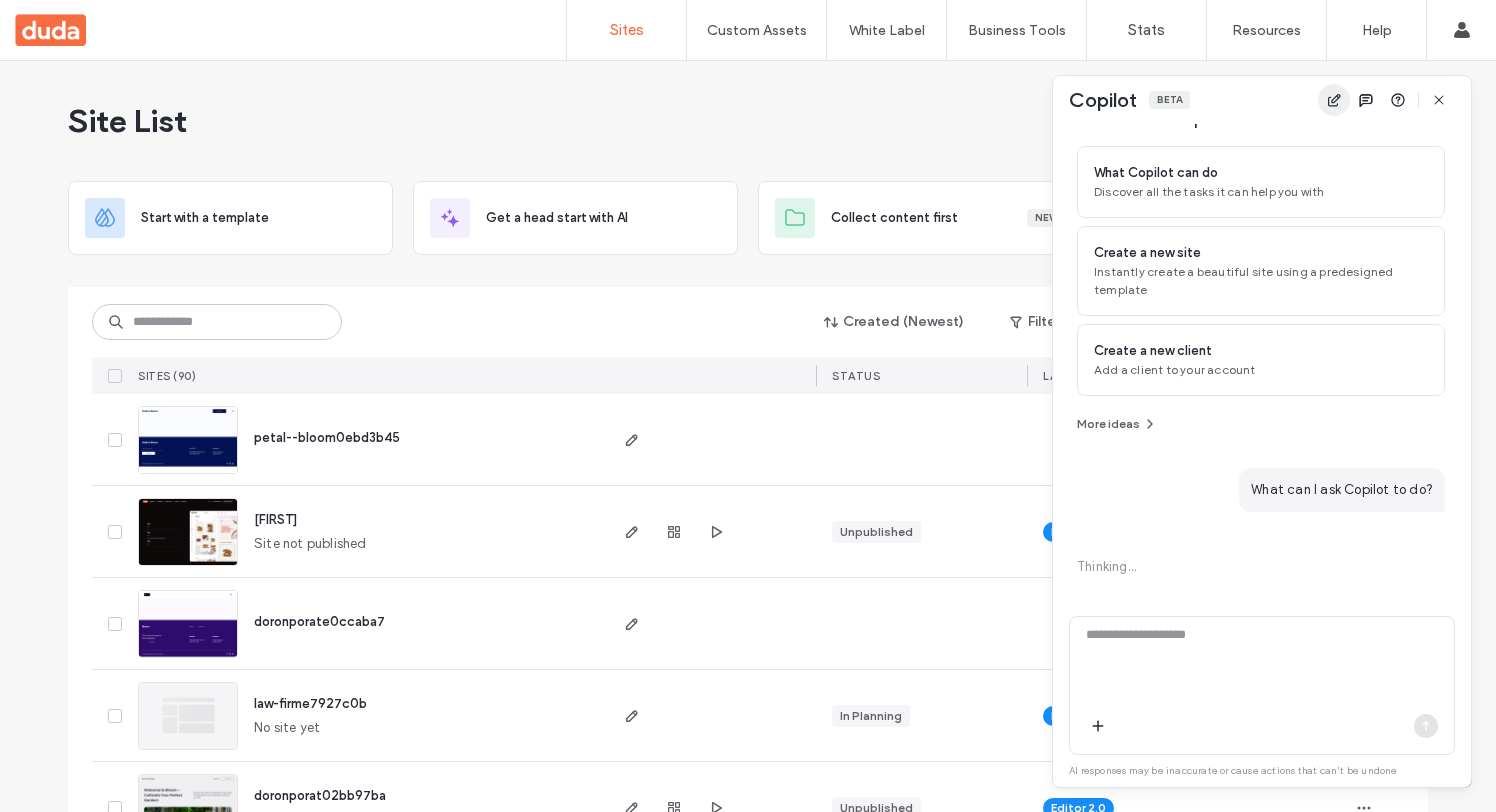 click 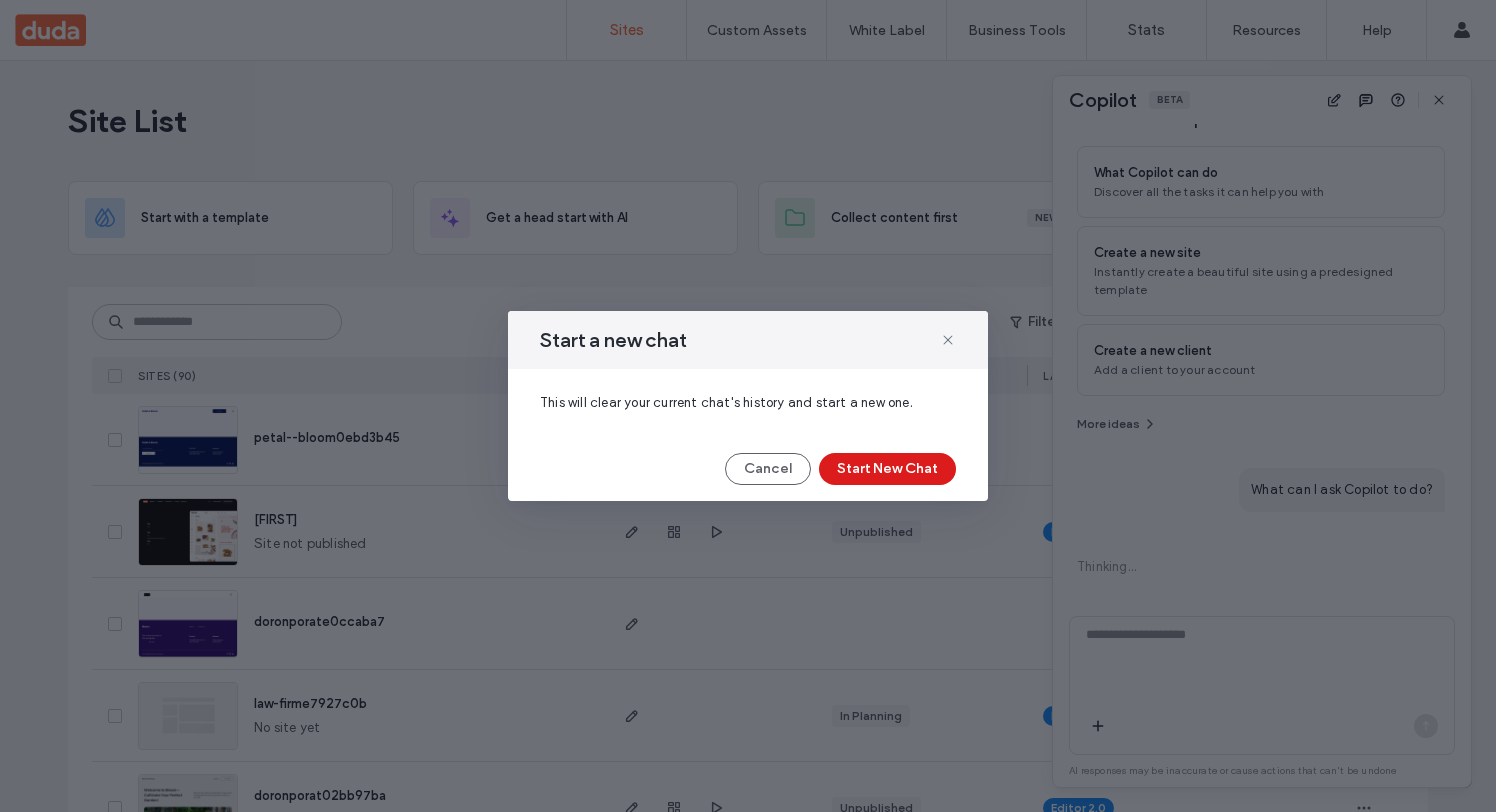click on "Start a new chat This will clear your current chat's history and start a new one. Cancel Start New Chat" at bounding box center (748, 406) 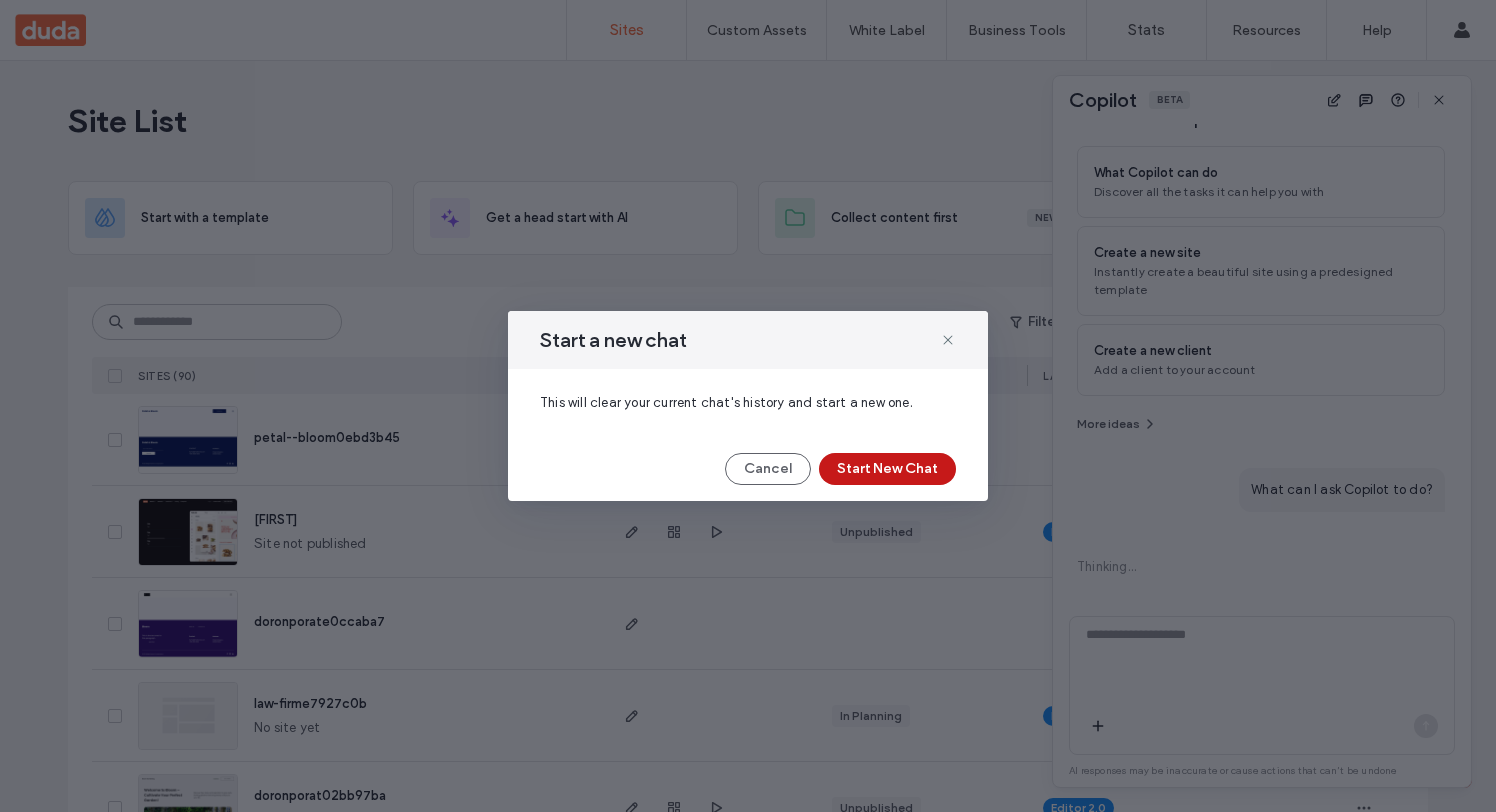 click on "Start New Chat" at bounding box center (887, 469) 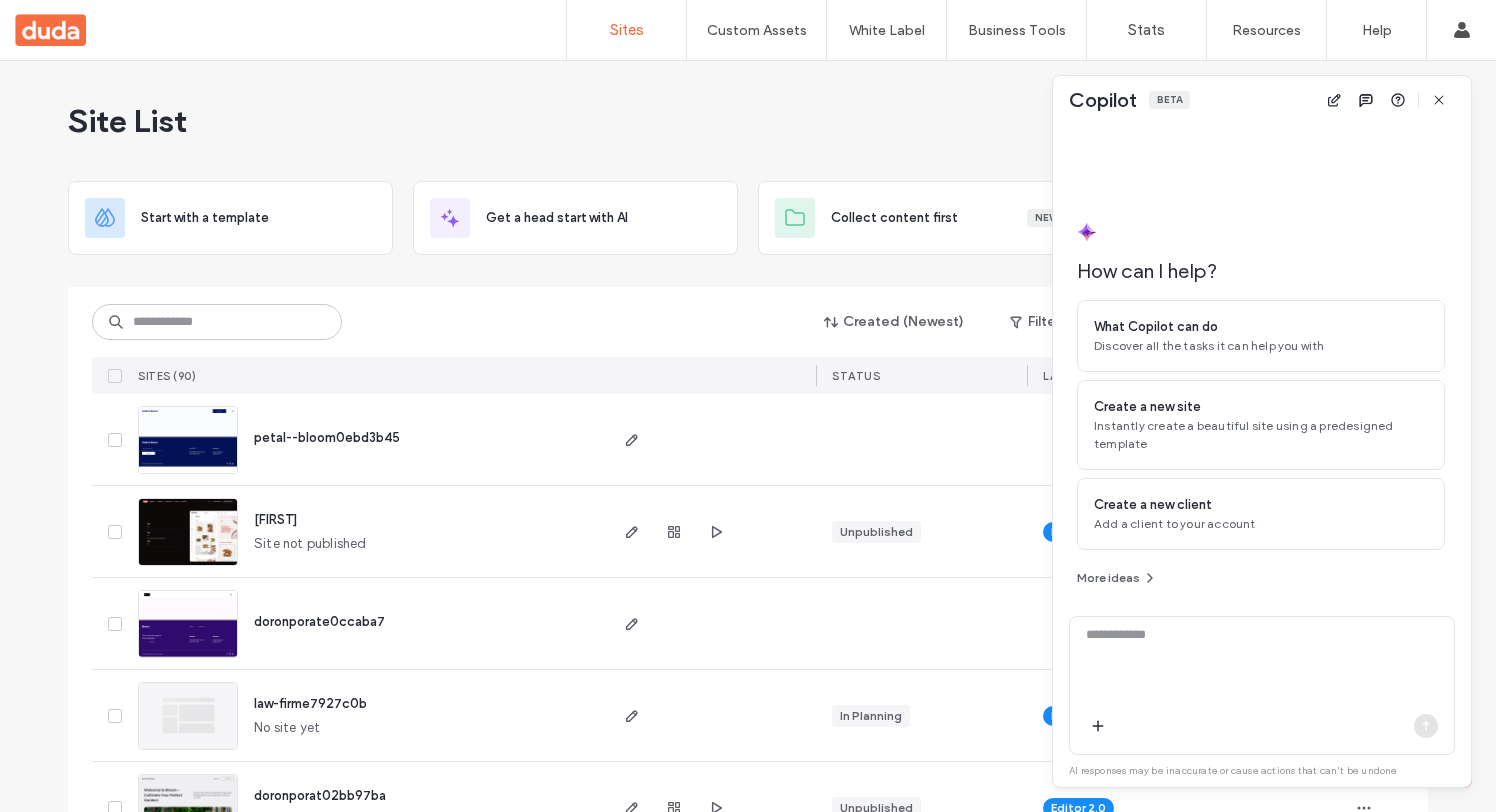 scroll, scrollTop: 0, scrollLeft: 0, axis: both 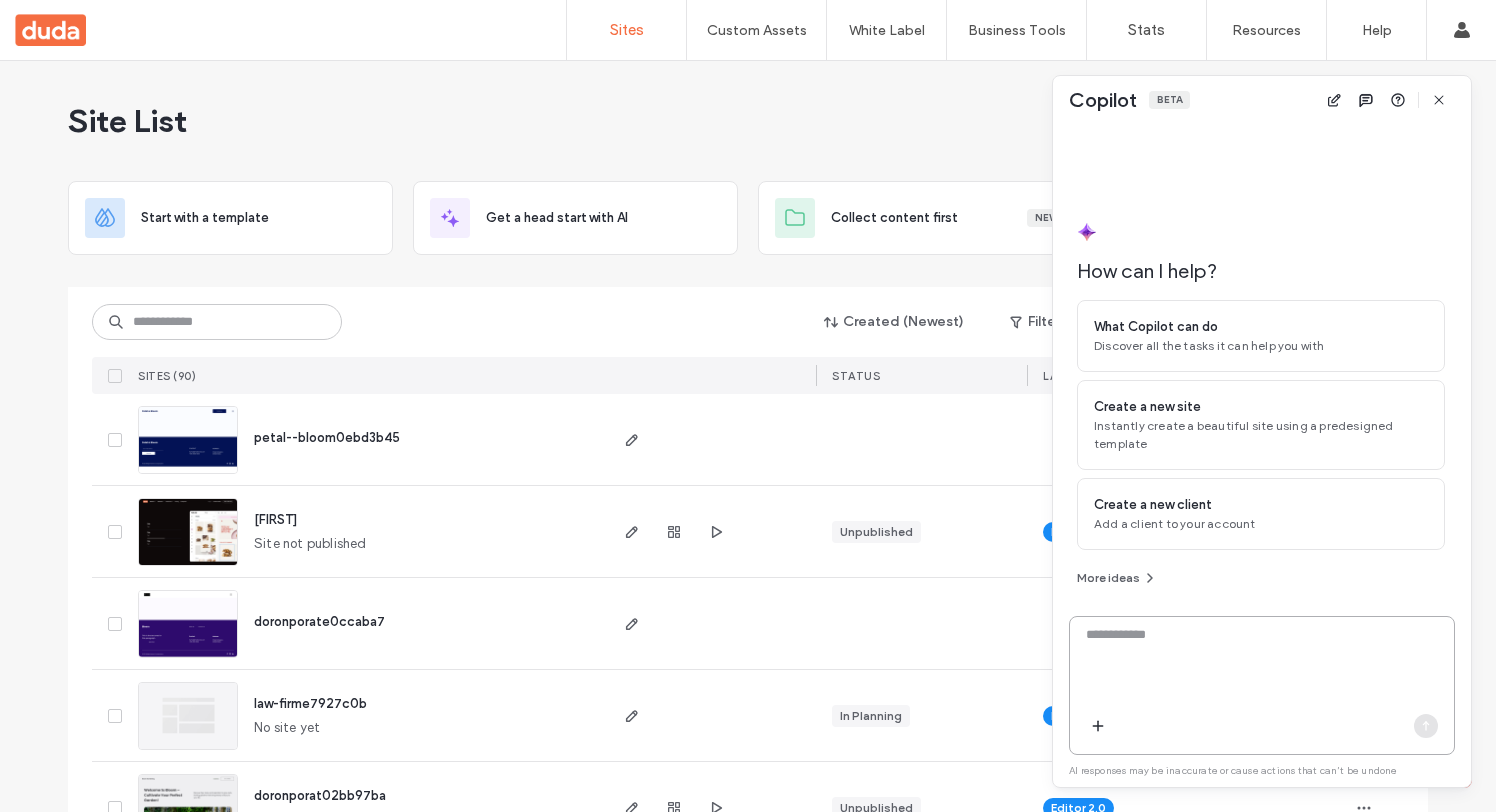 click at bounding box center [1262, 664] 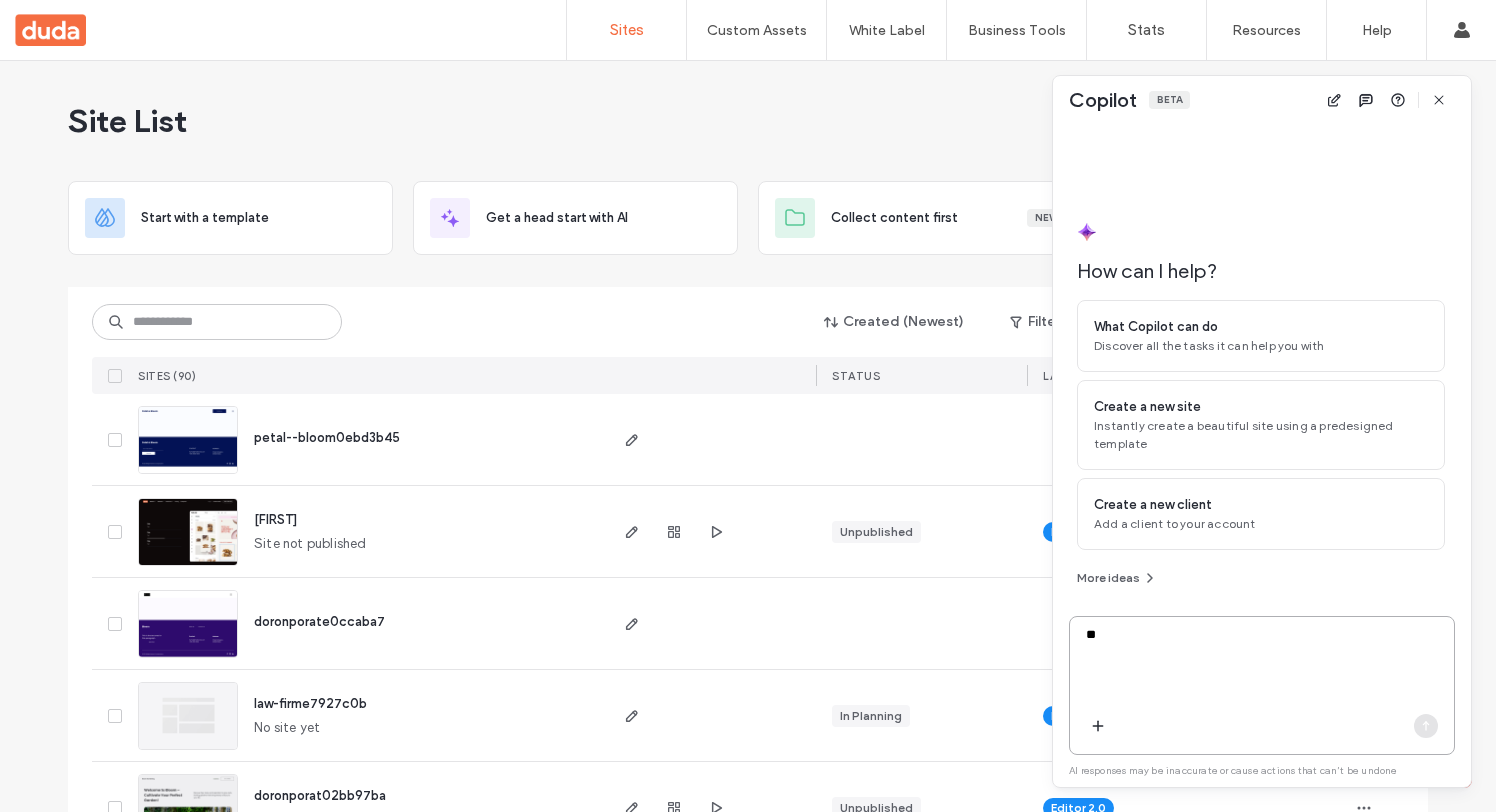 type on "*" 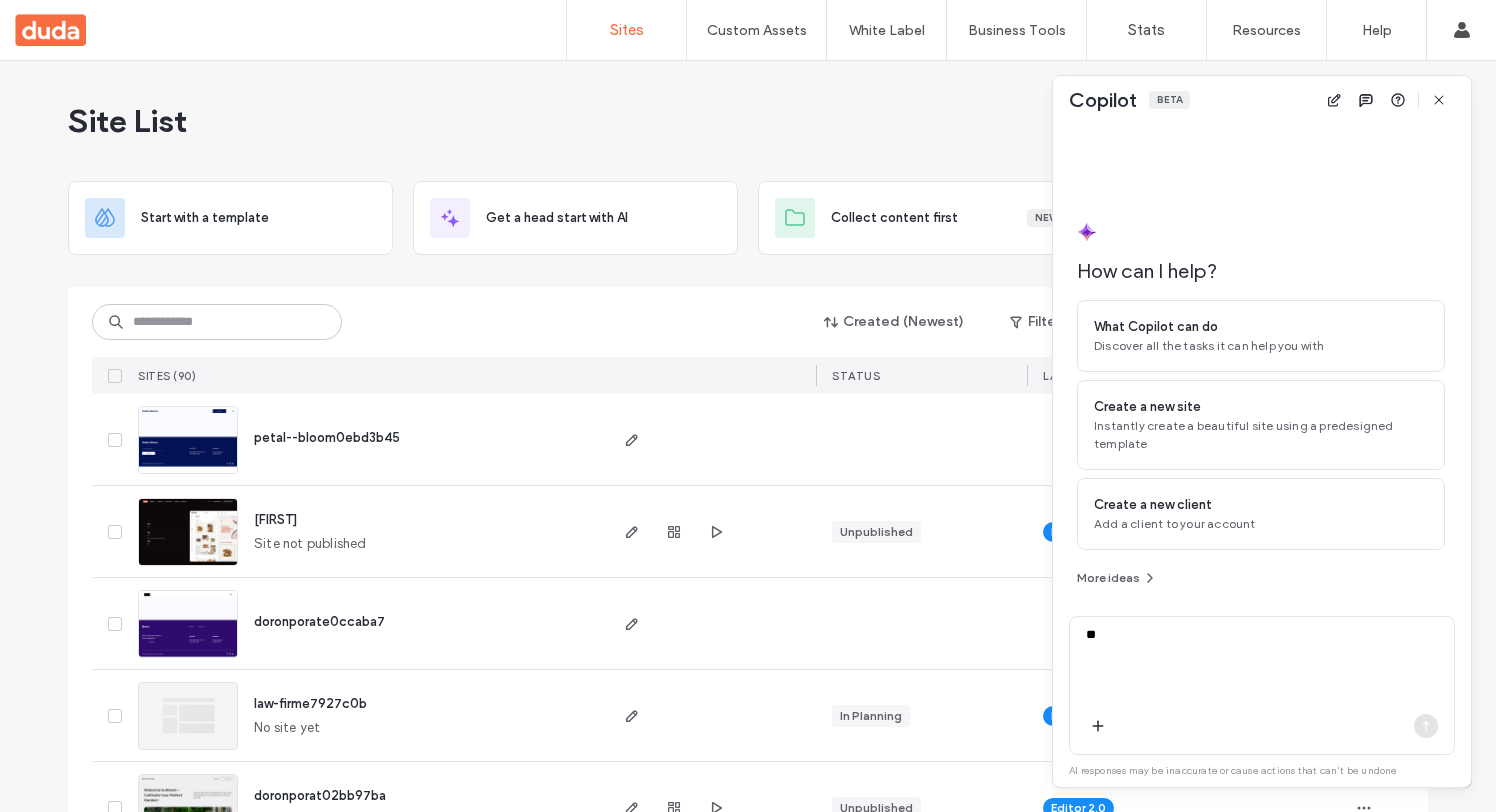 click at bounding box center [1262, 730] 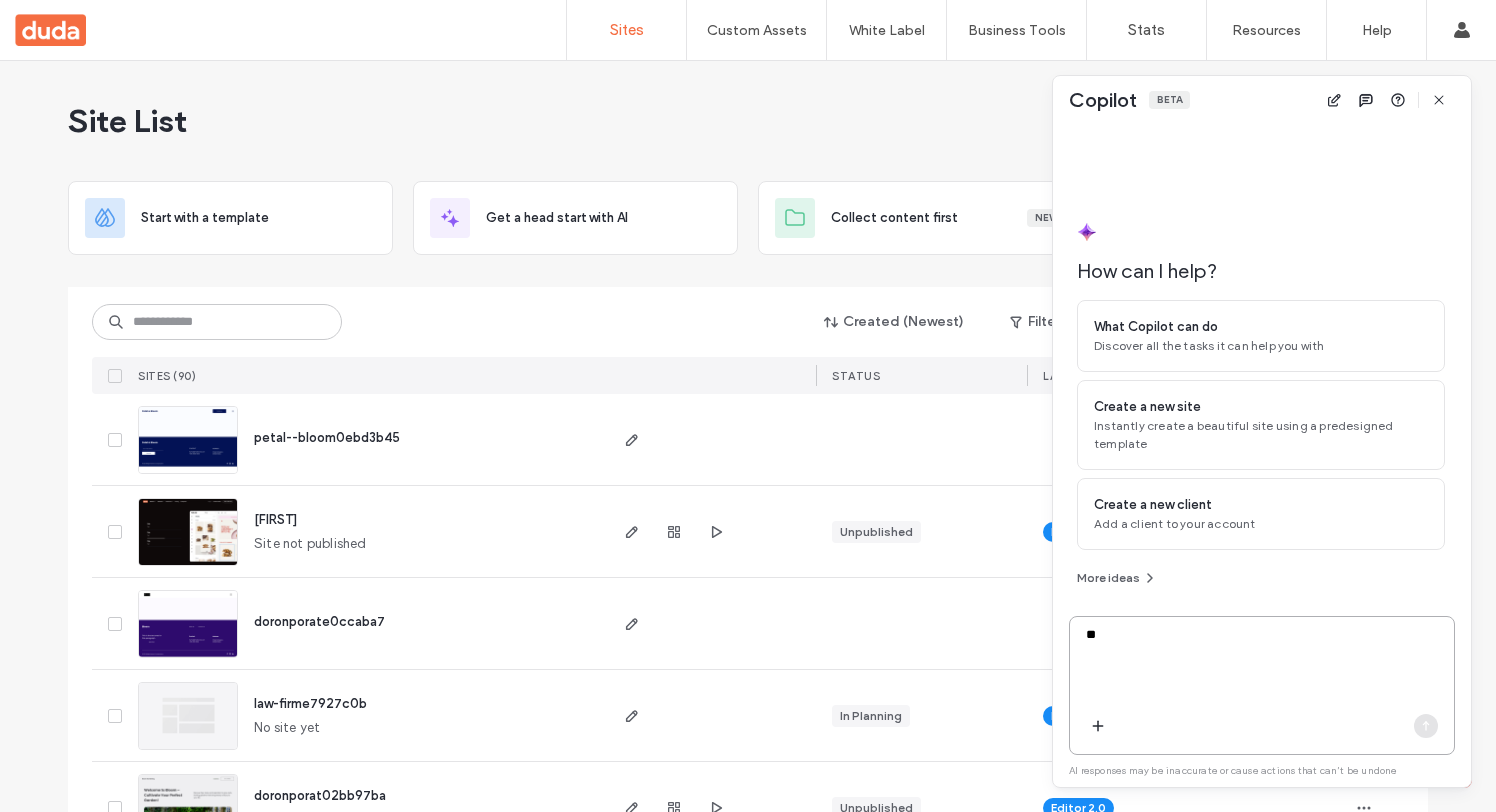 click on "**" at bounding box center [1262, 664] 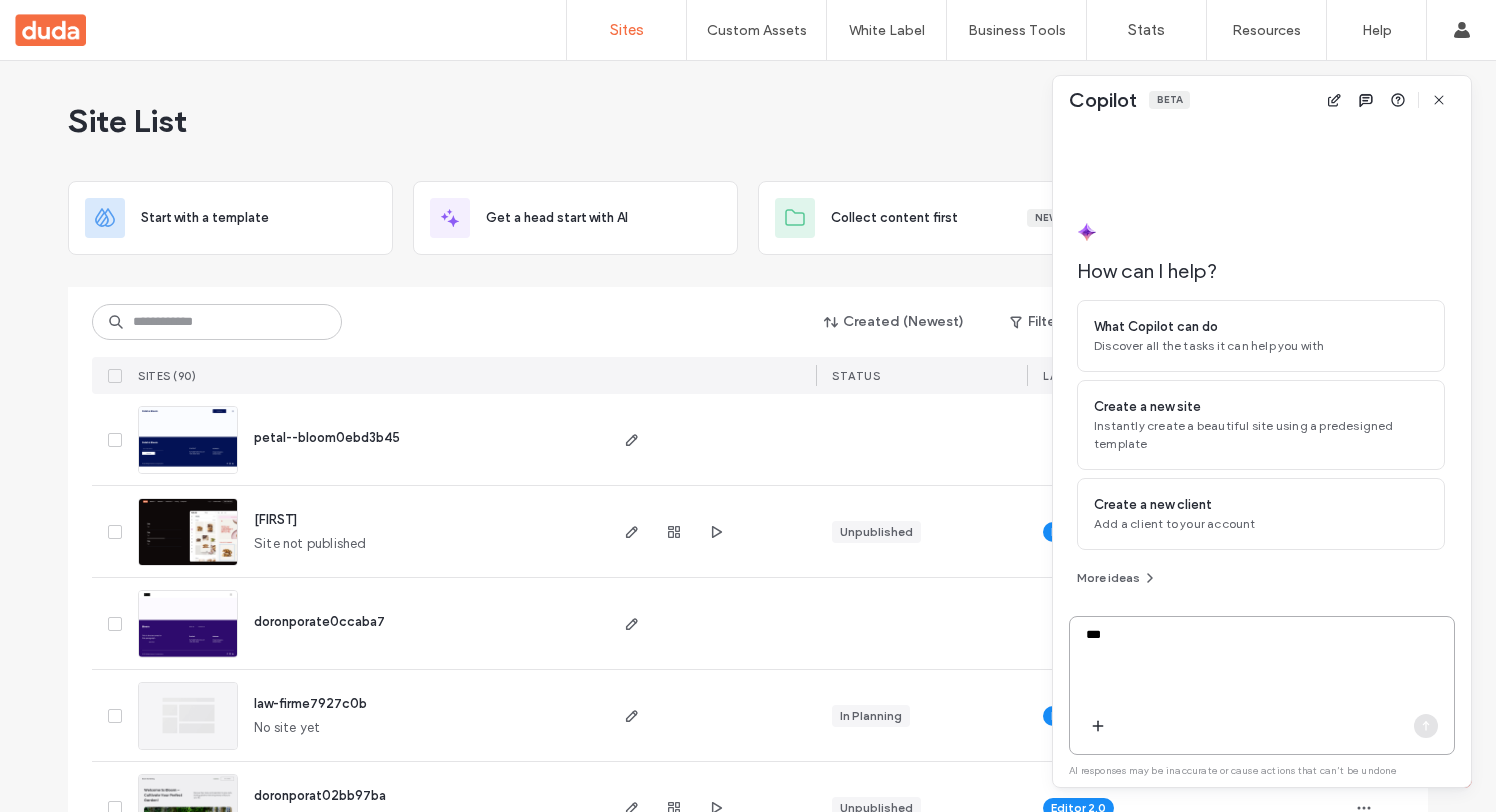 type on "**" 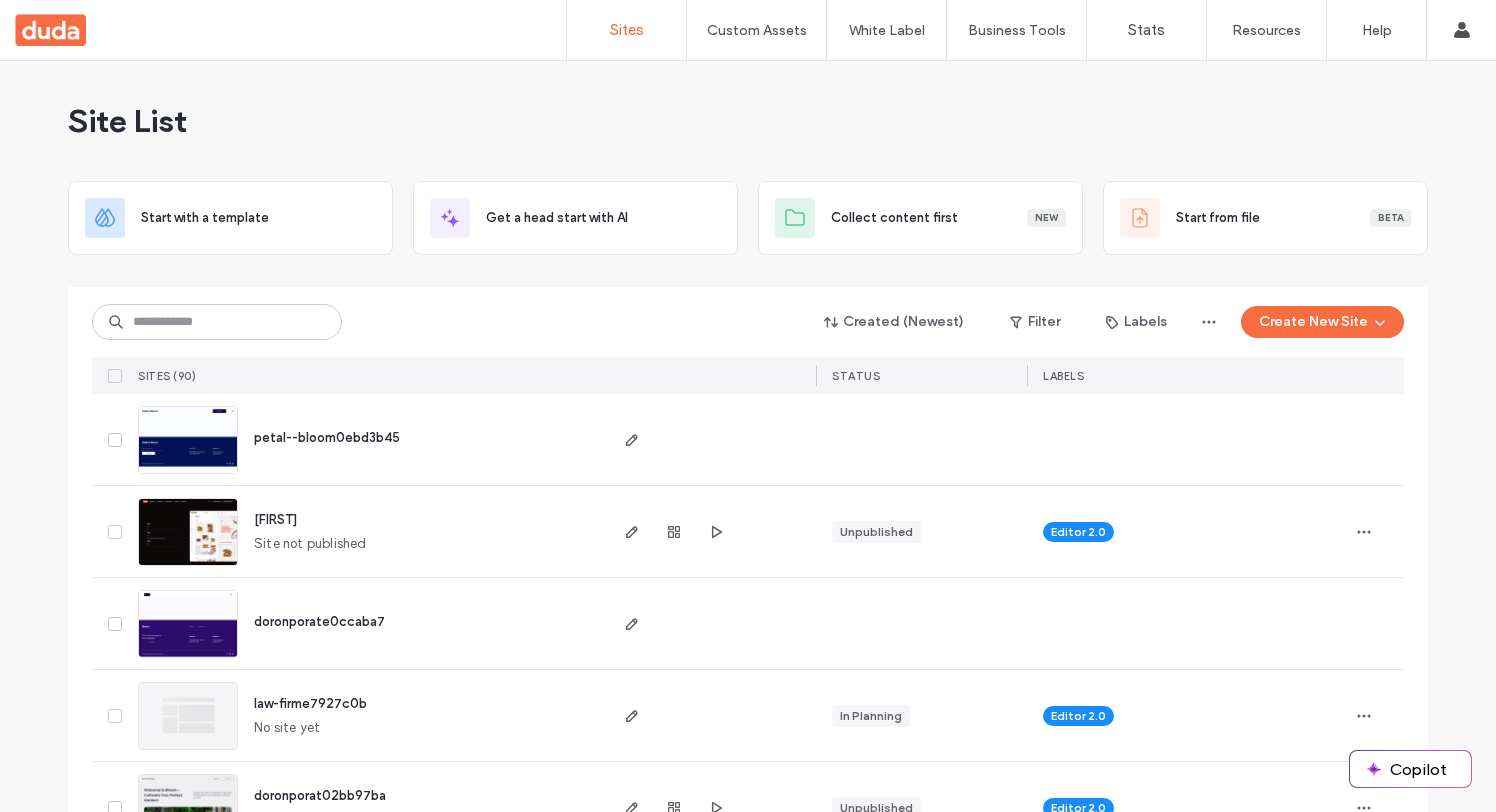 click on "Copilot" at bounding box center (1410, 769) 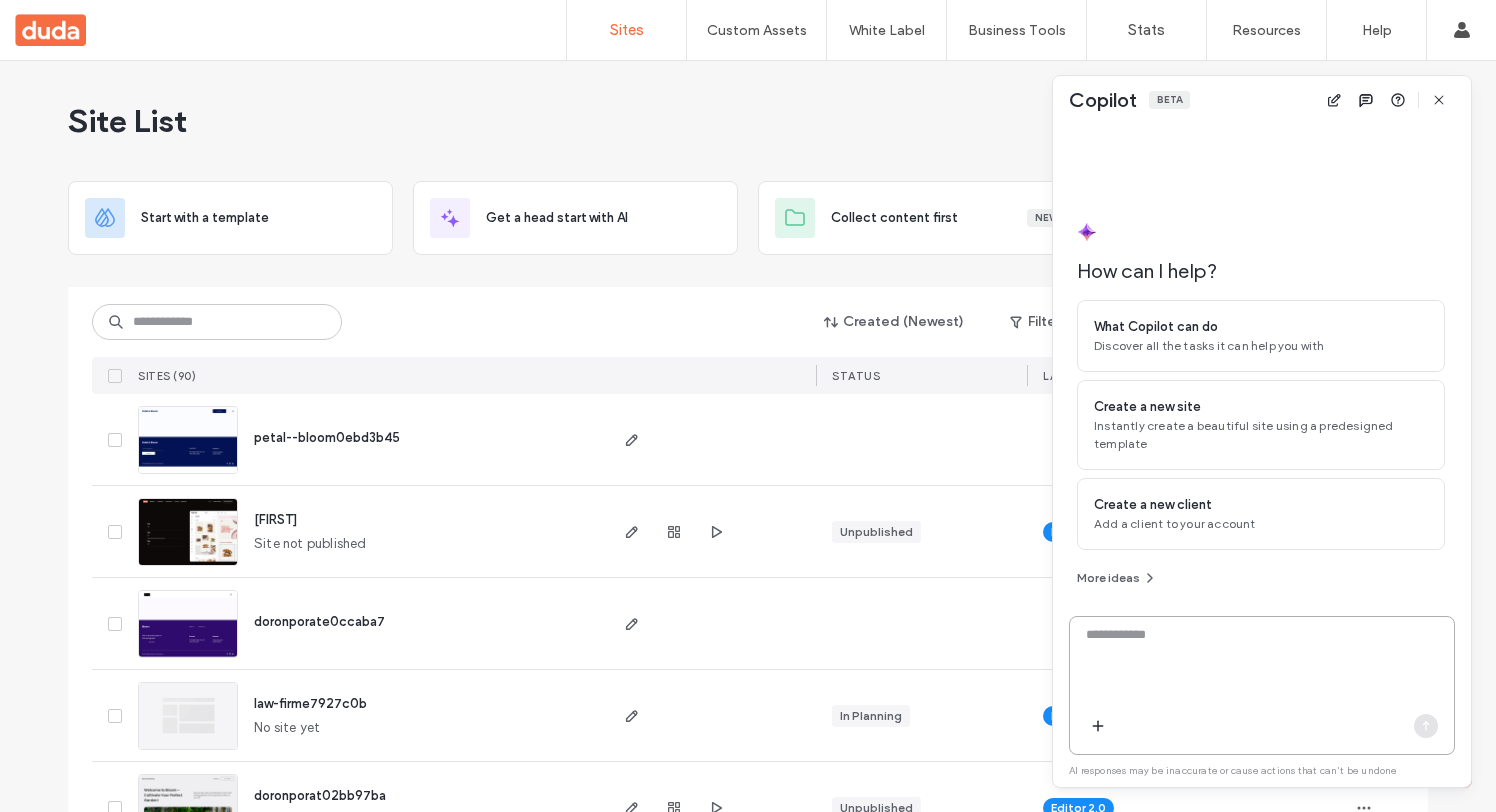 click at bounding box center (1262, 664) 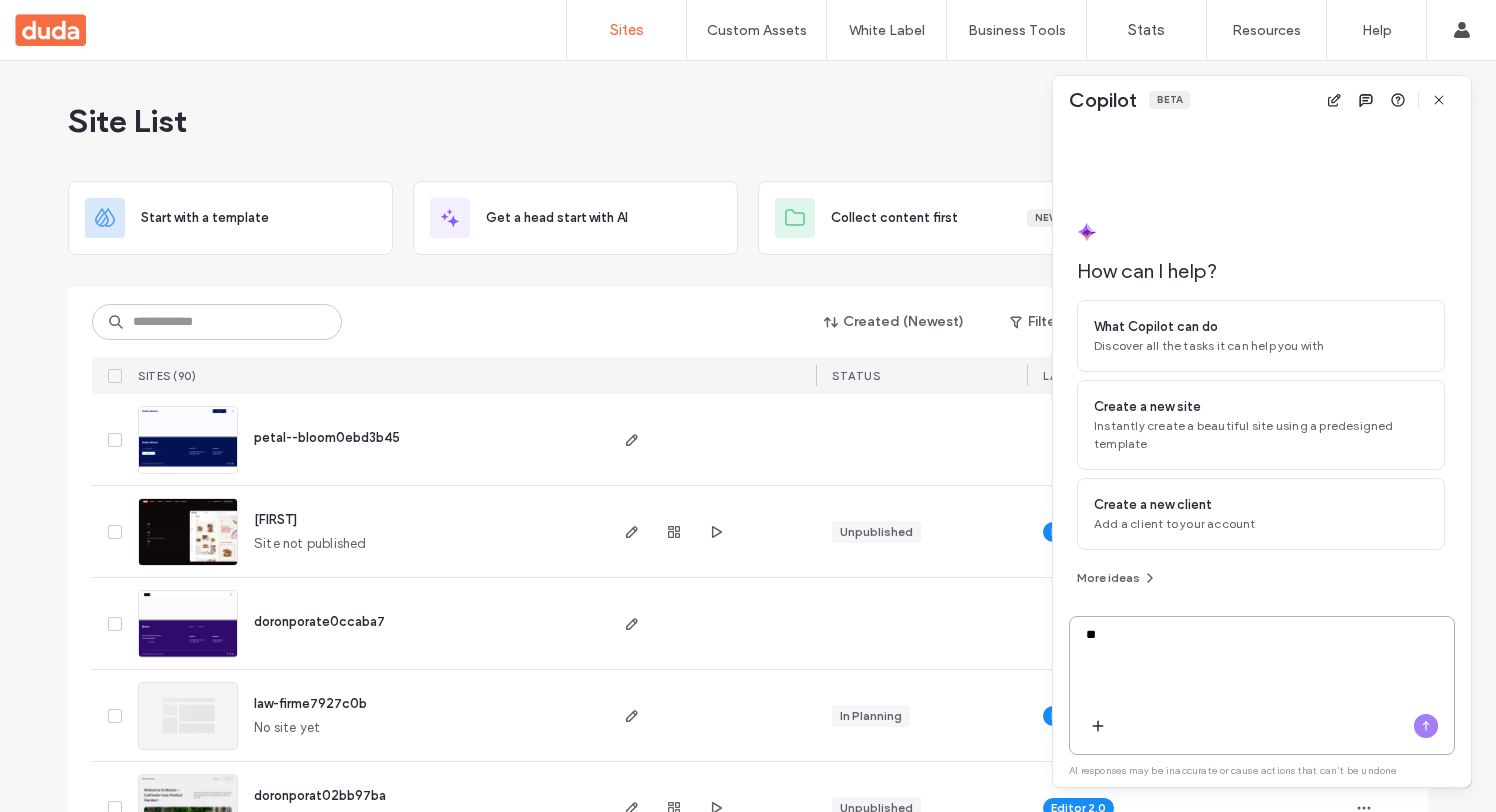 type on "**" 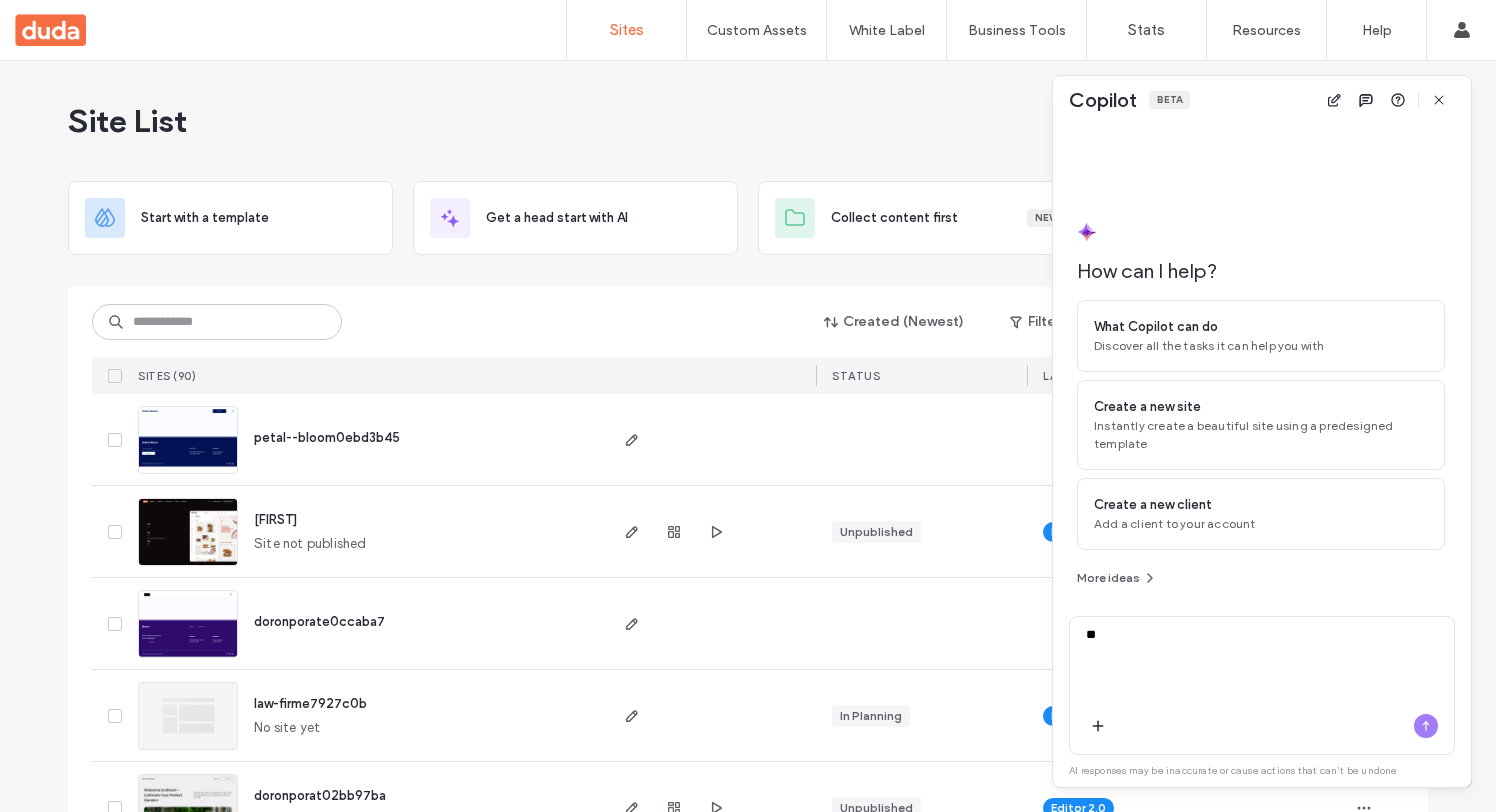 type 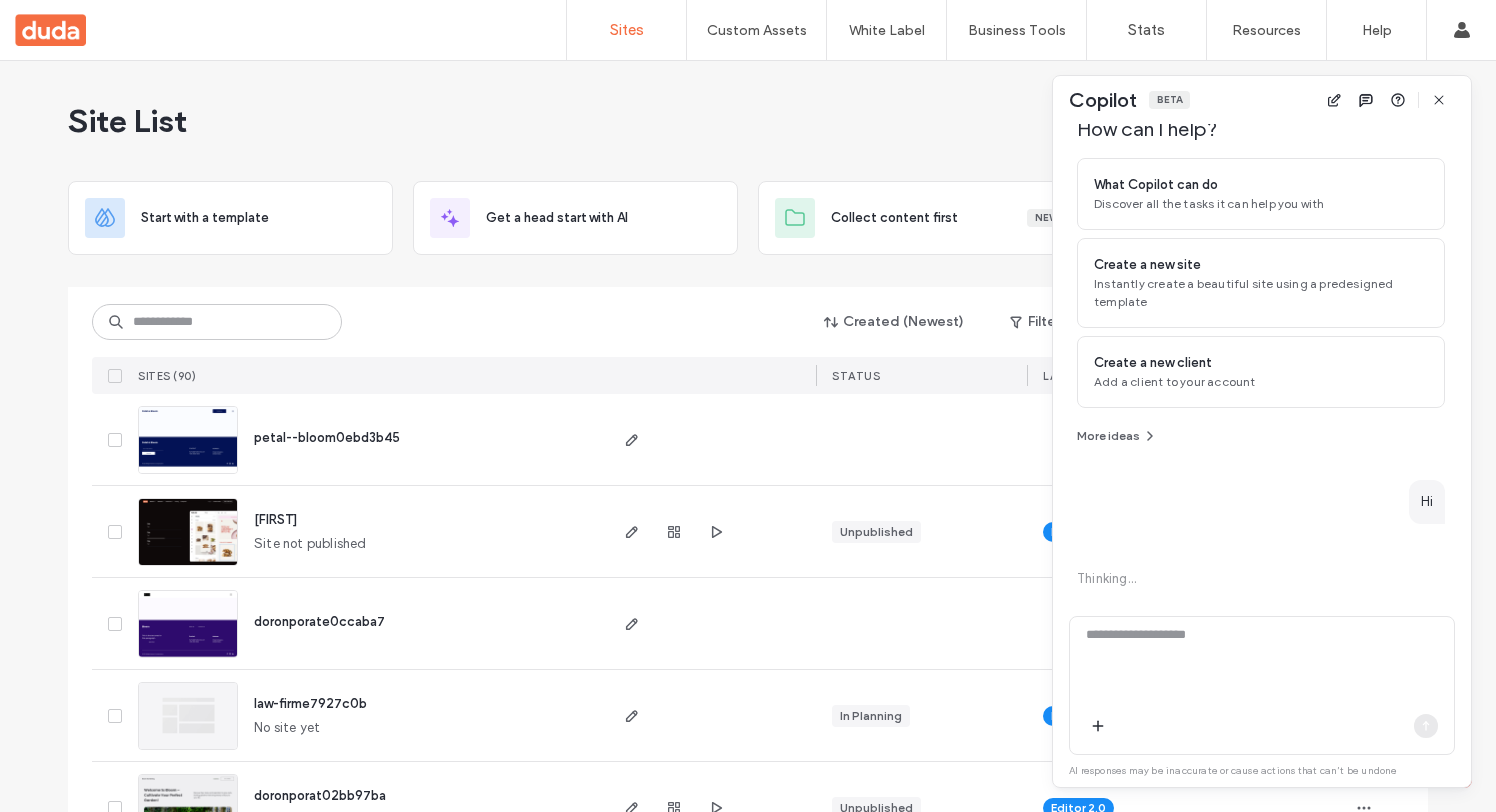 scroll, scrollTop: 86, scrollLeft: 0, axis: vertical 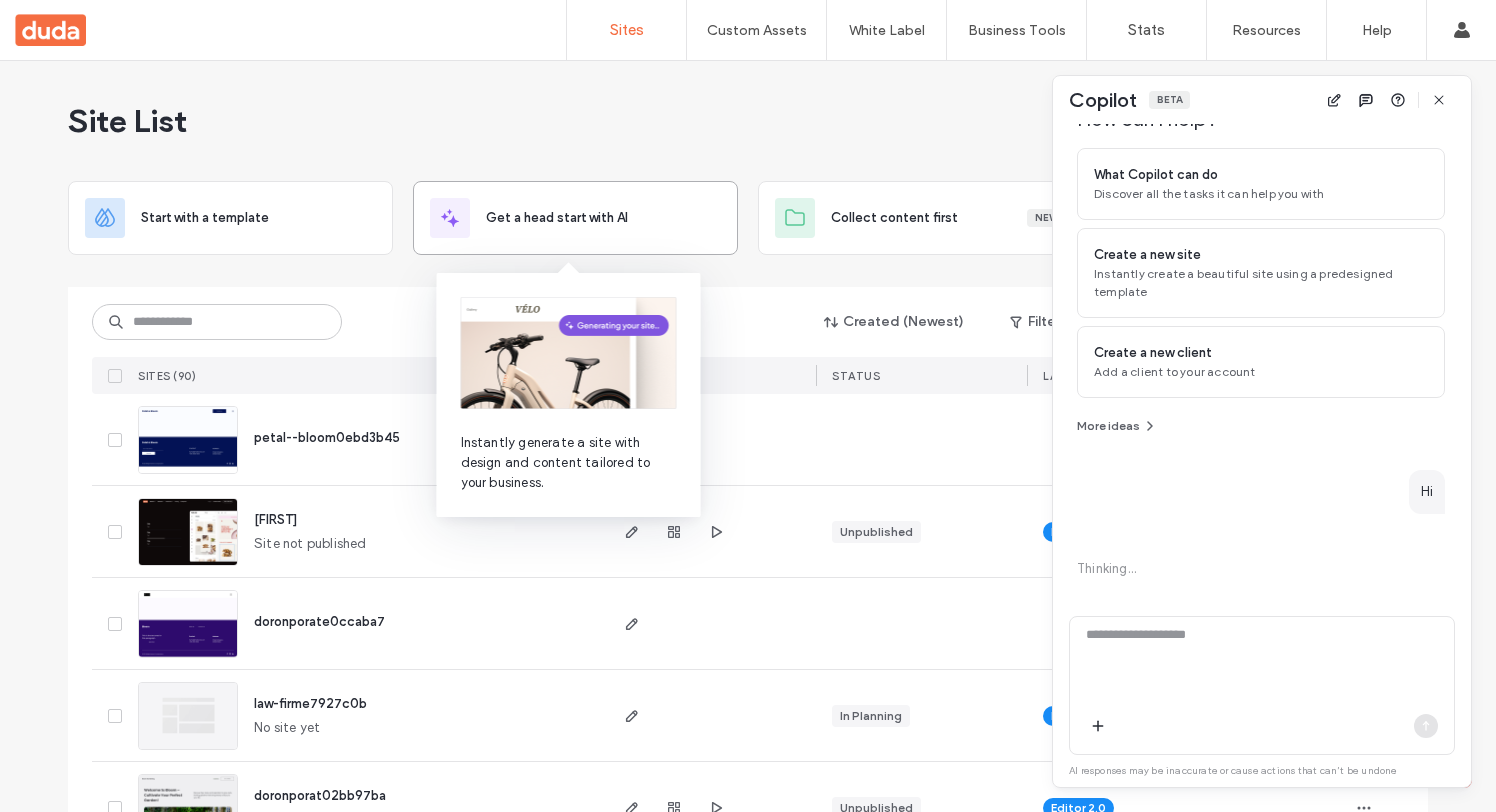 click on "Get a head start with AI" at bounding box center (575, 218) 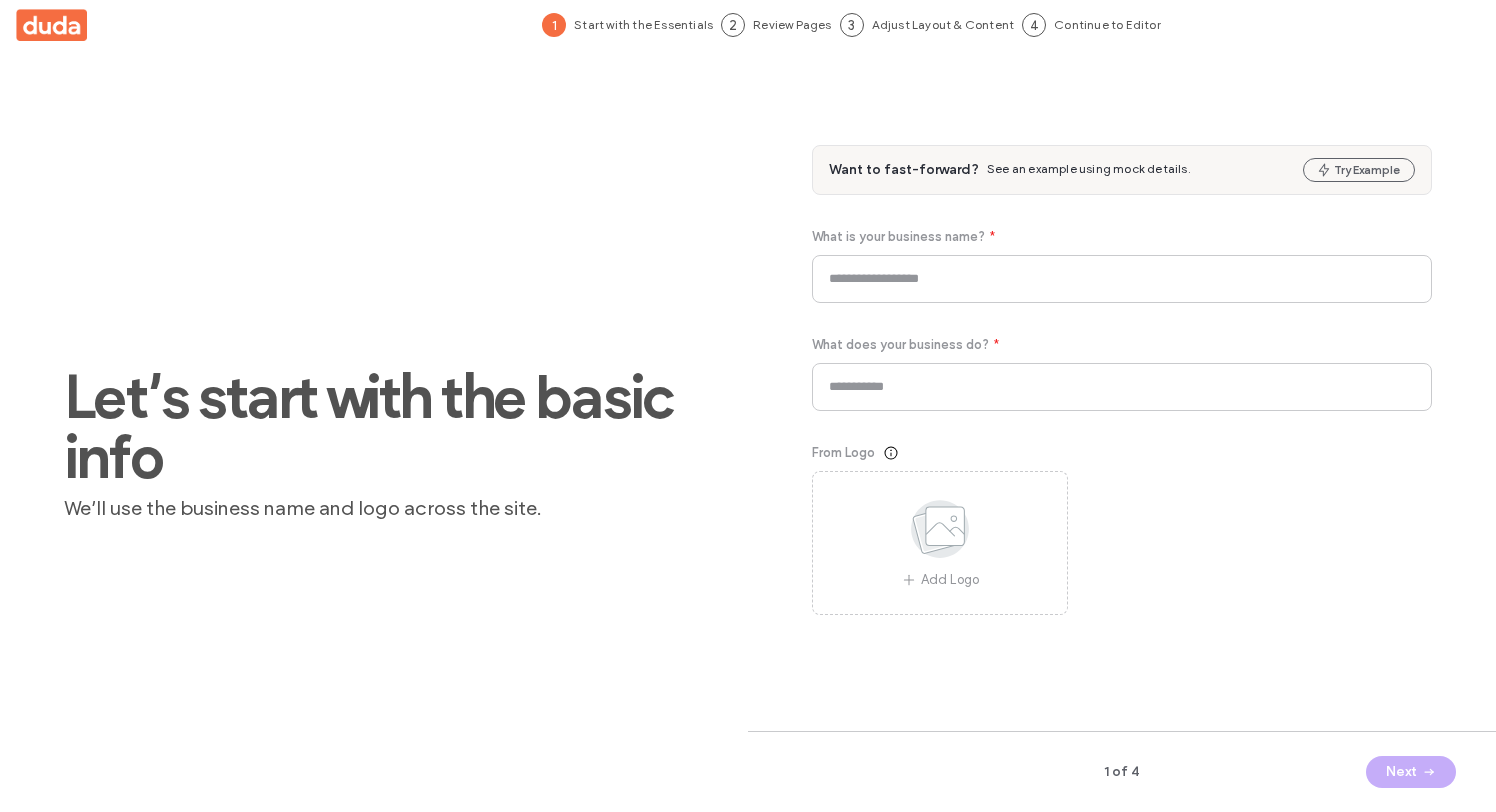 click on "Let’s start with the basic info We’ll use the business name and logo across the site." at bounding box center [374, 444] 